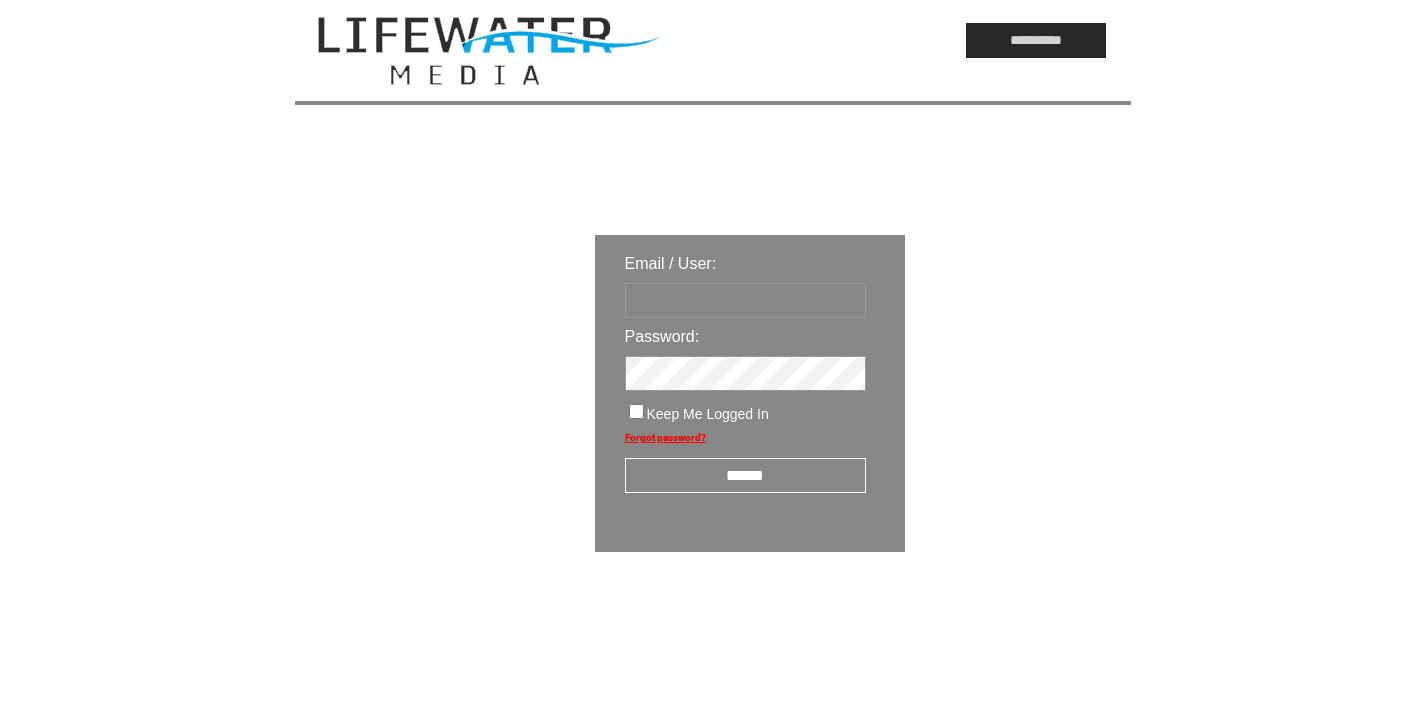 scroll, scrollTop: 0, scrollLeft: 0, axis: both 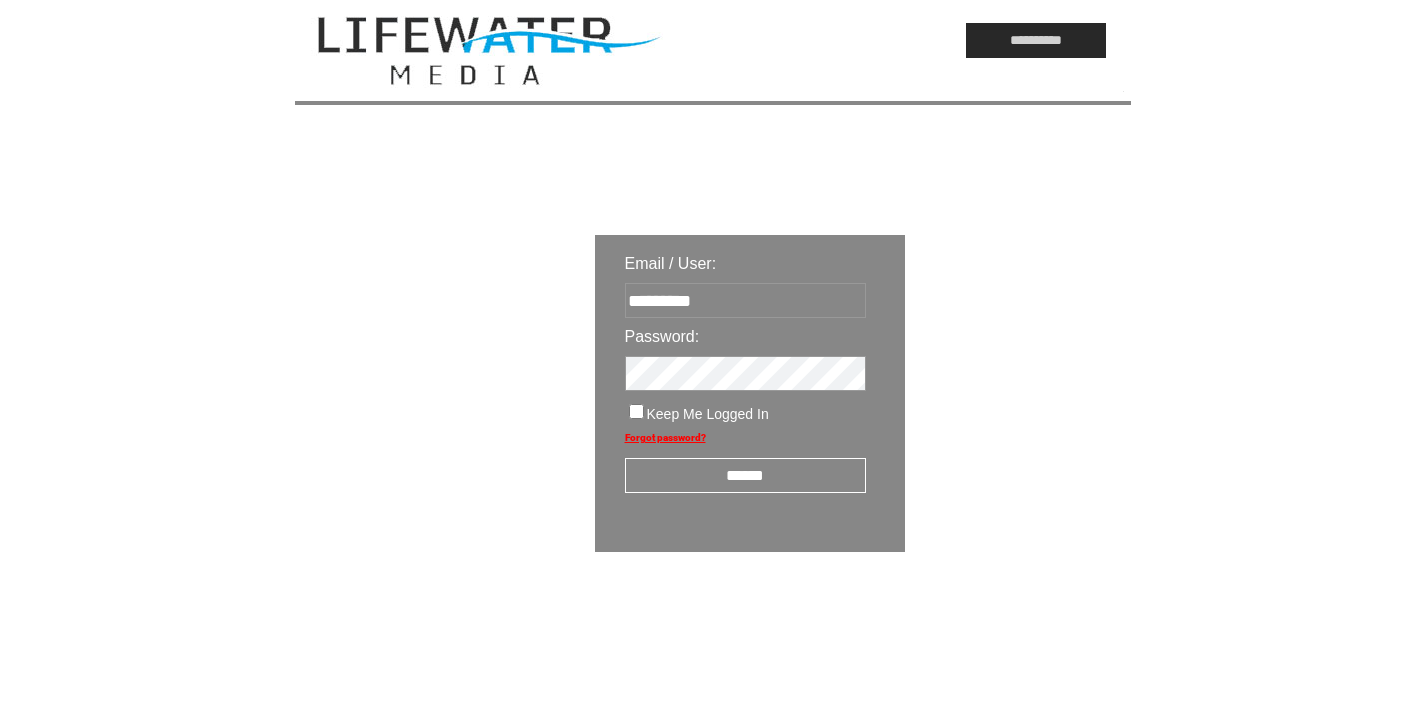 click on "******" at bounding box center [745, 475] 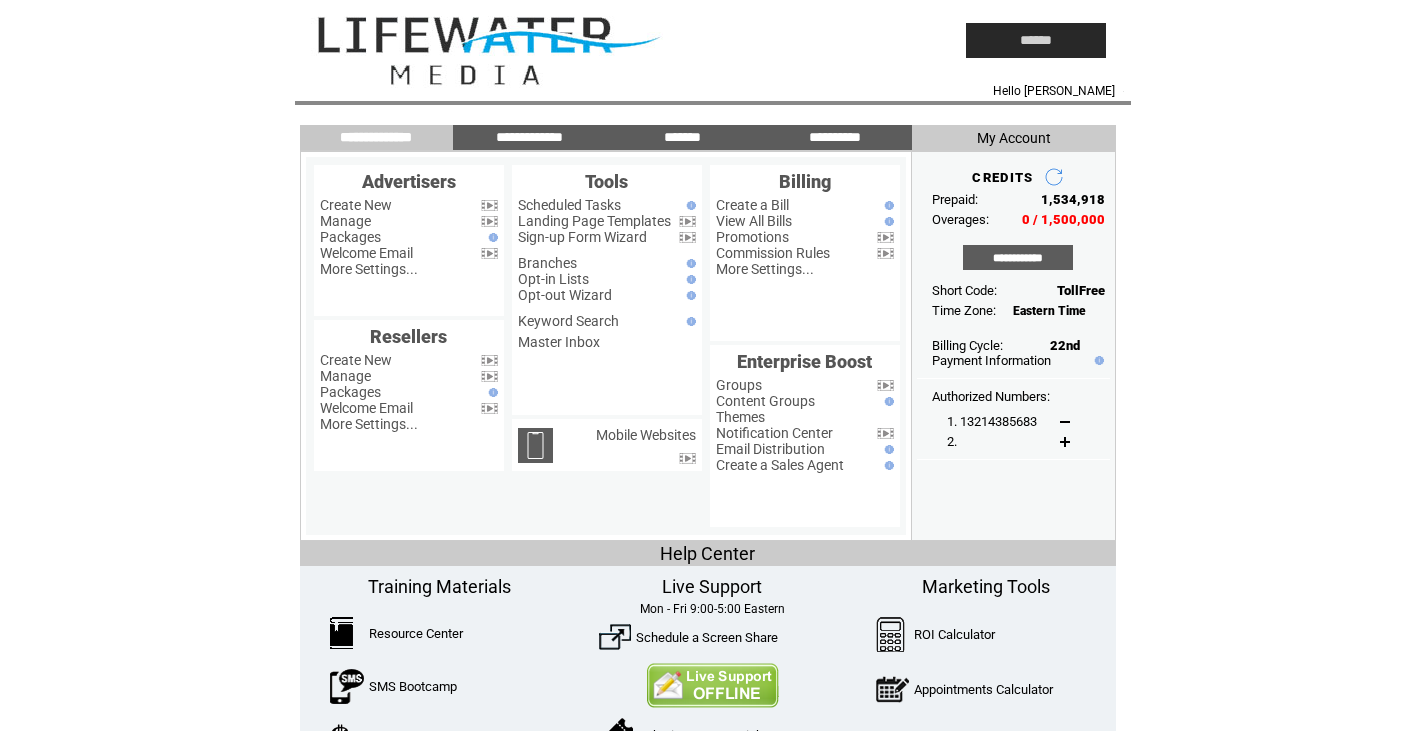 scroll, scrollTop: 0, scrollLeft: 0, axis: both 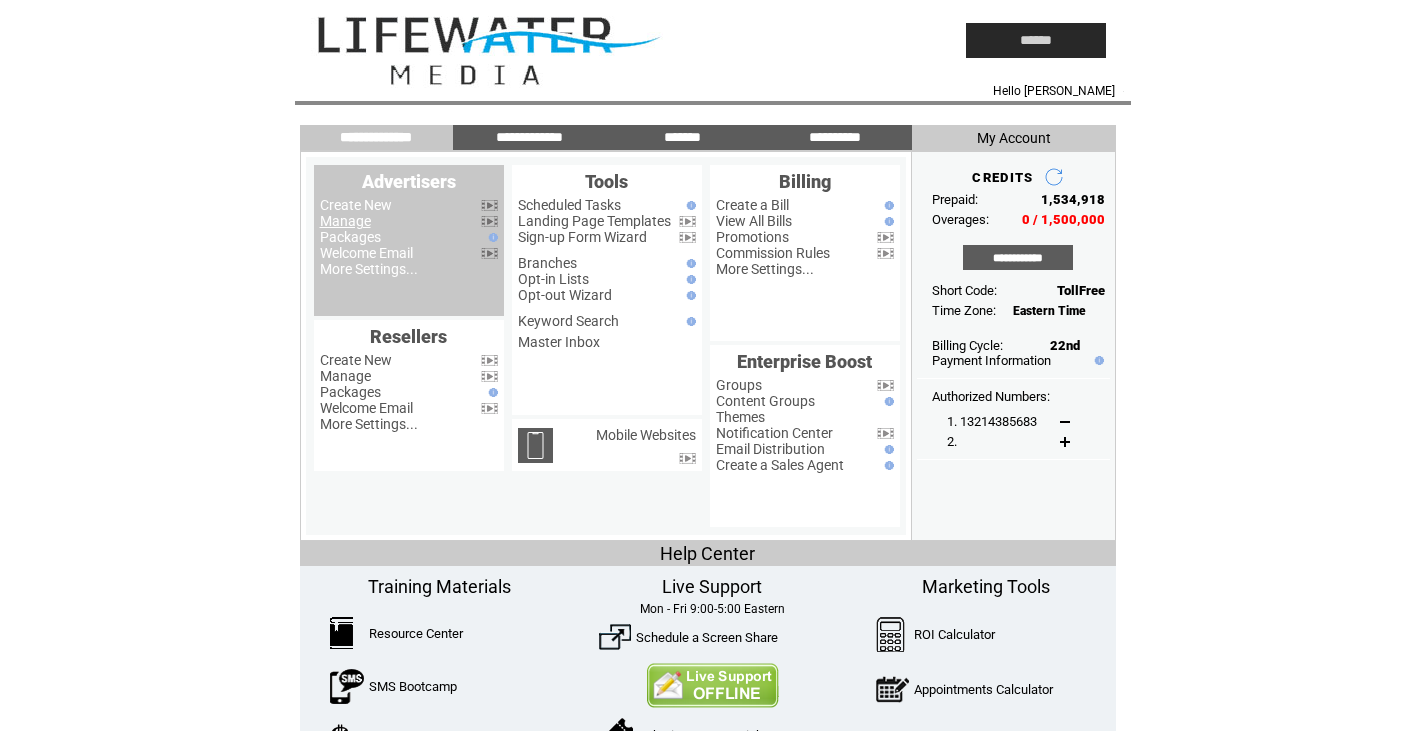 click on "Manage" at bounding box center (345, 221) 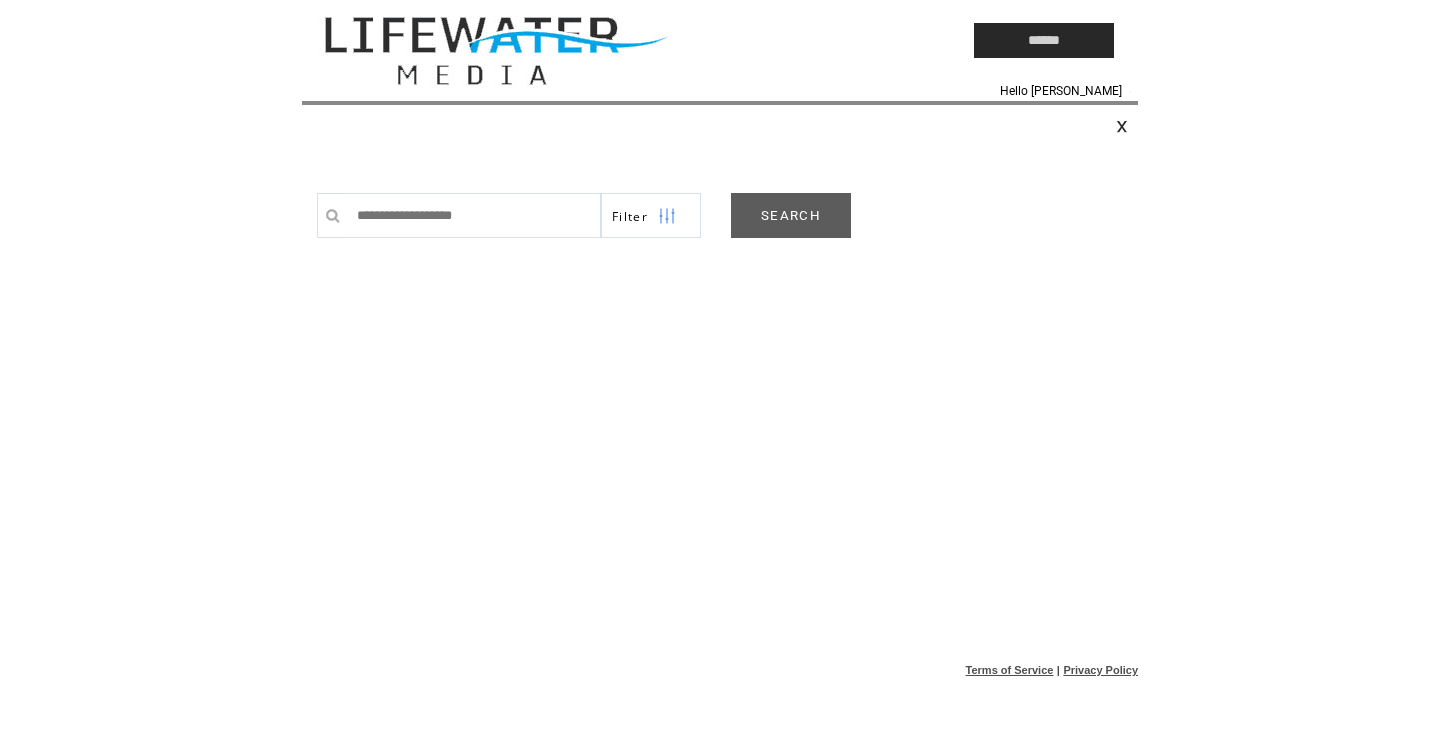 scroll, scrollTop: 0, scrollLeft: 0, axis: both 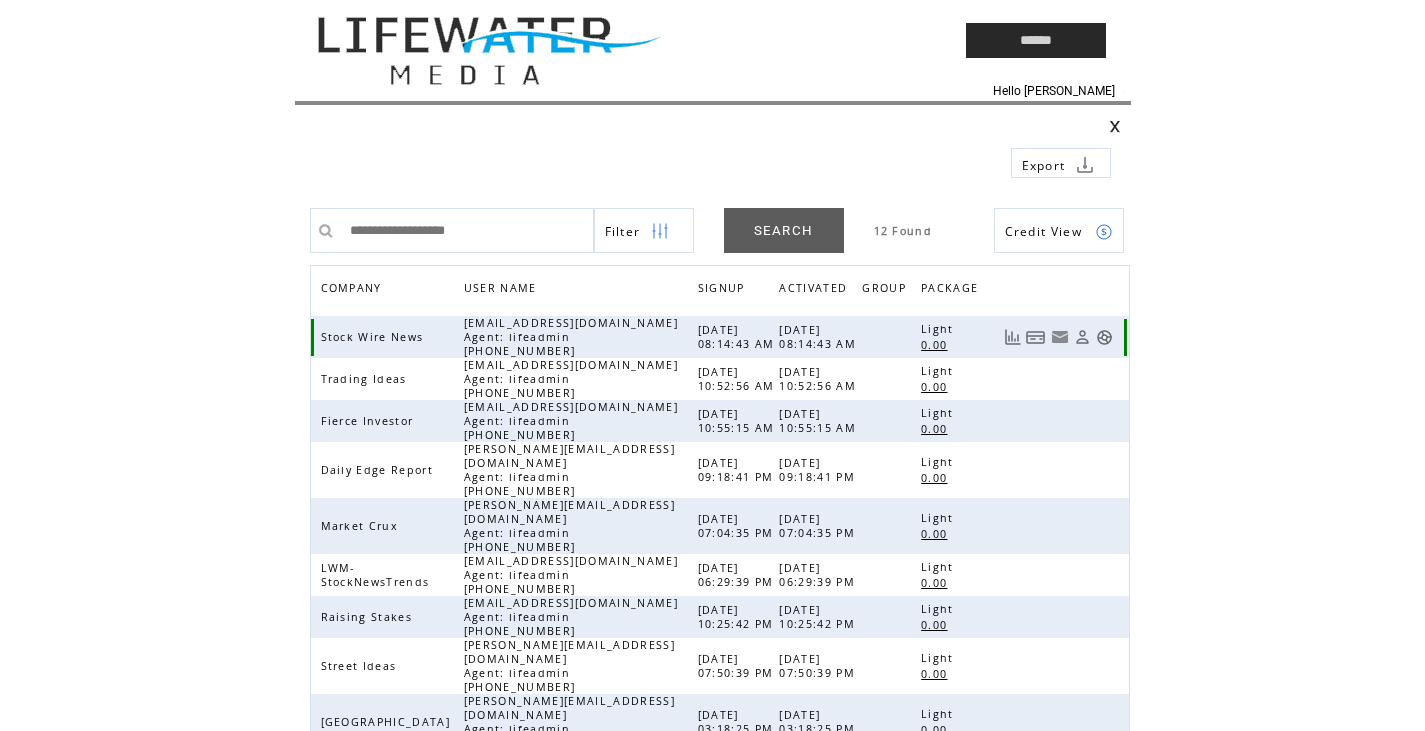 click at bounding box center [1104, 337] 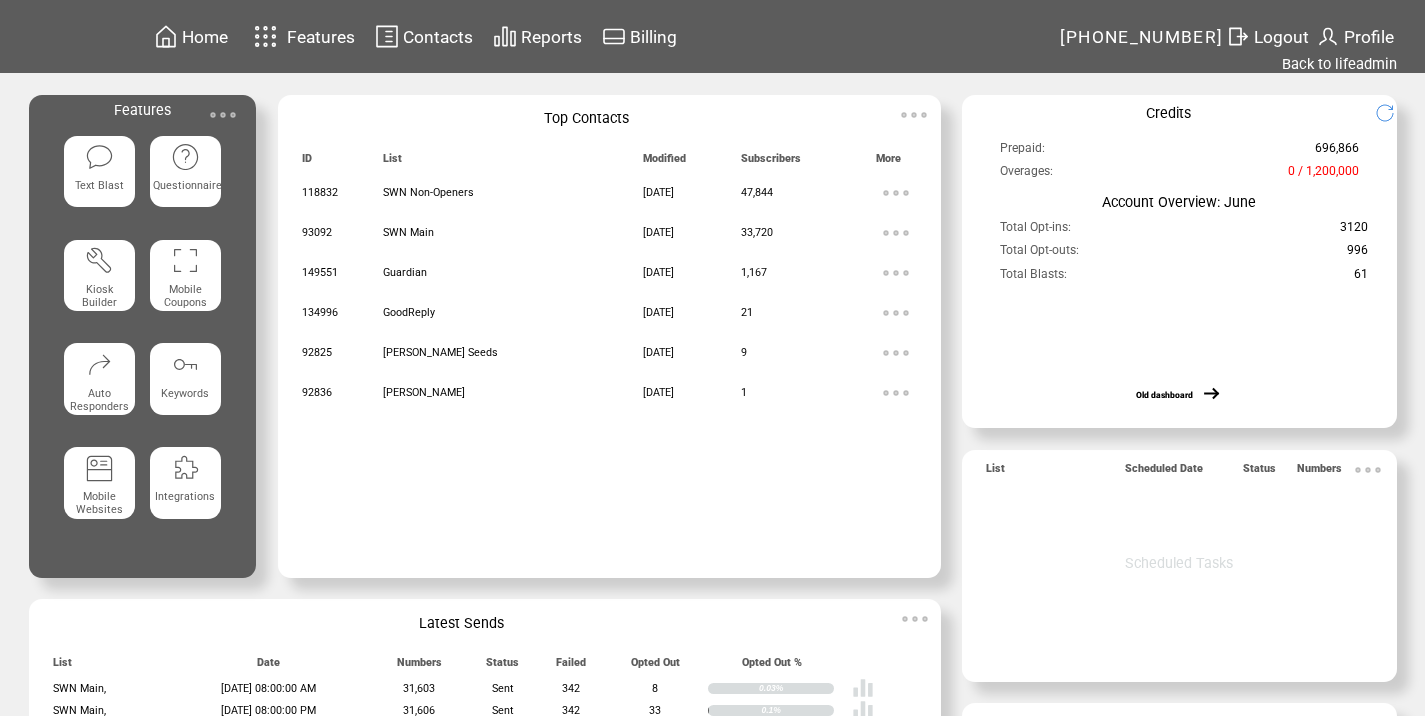 scroll, scrollTop: 0, scrollLeft: 0, axis: both 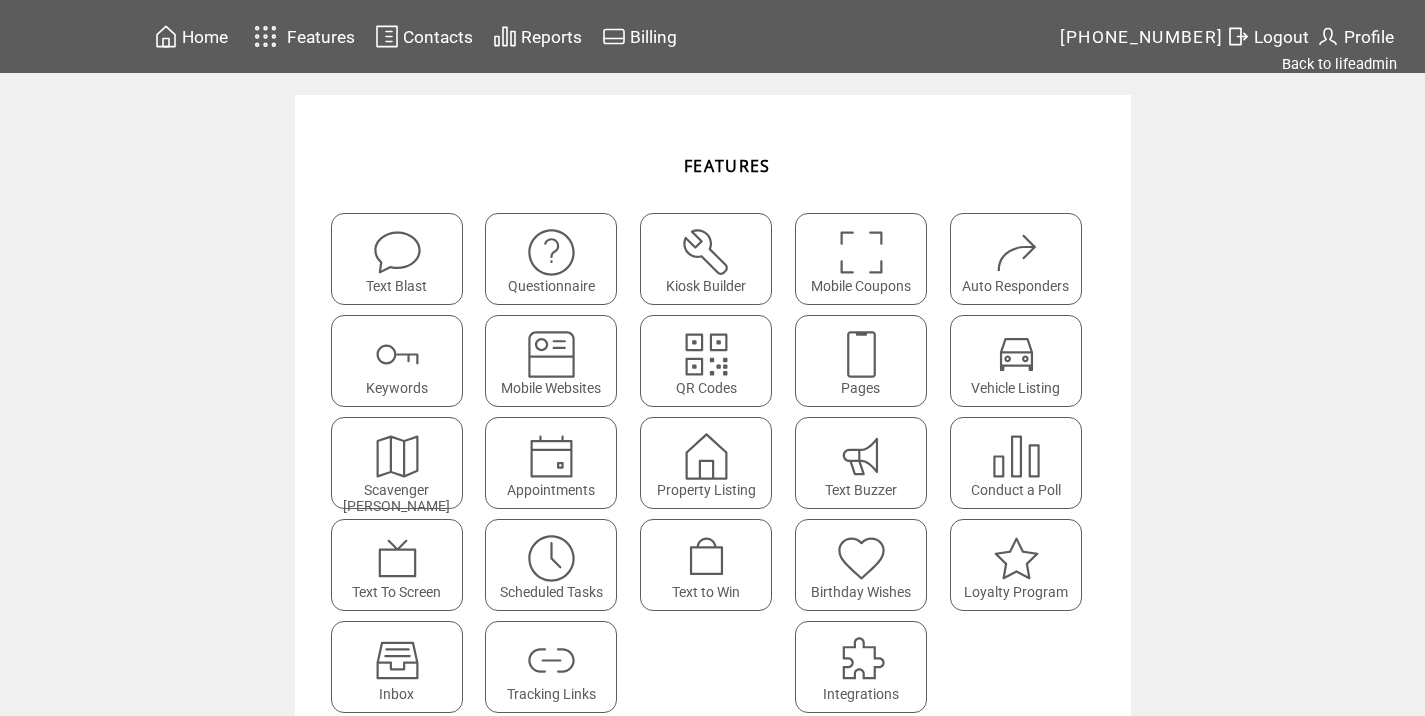 click at bounding box center (551, 660) 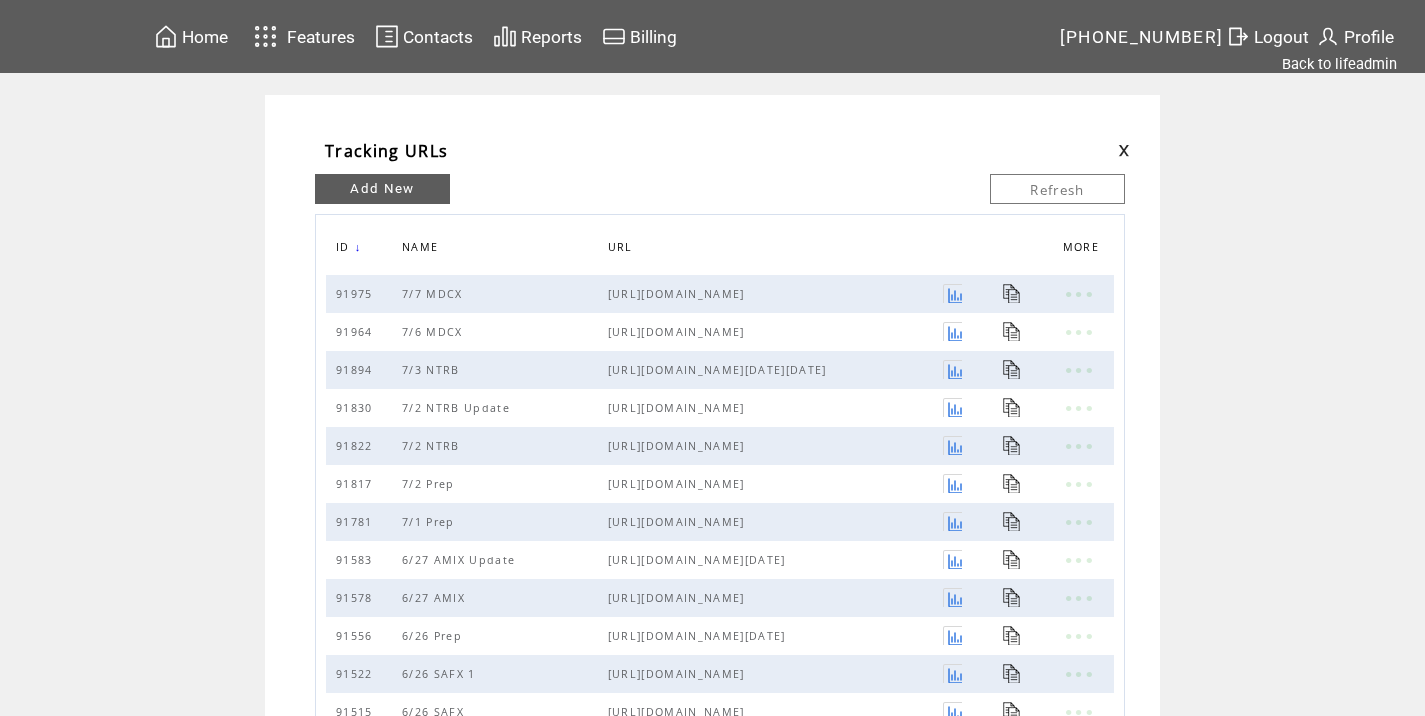 scroll, scrollTop: 0, scrollLeft: 0, axis: both 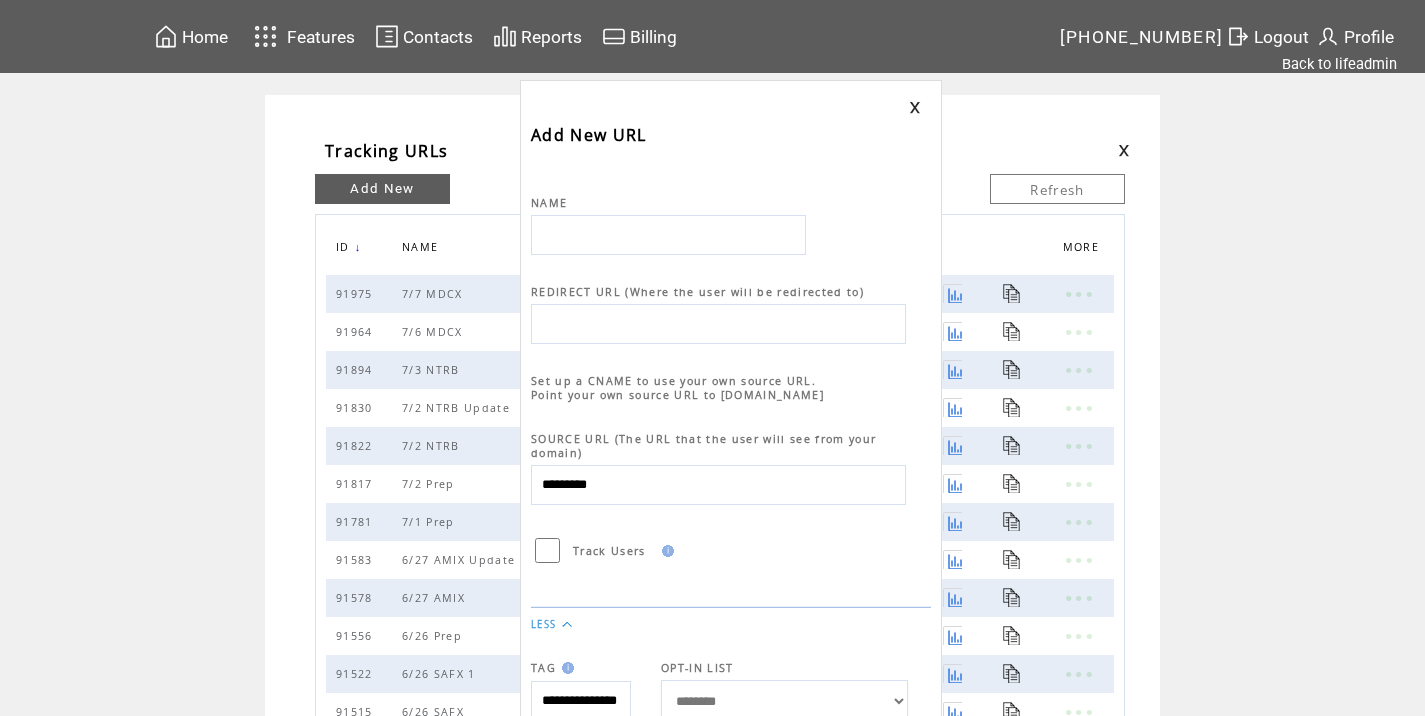 click at bounding box center [668, 235] 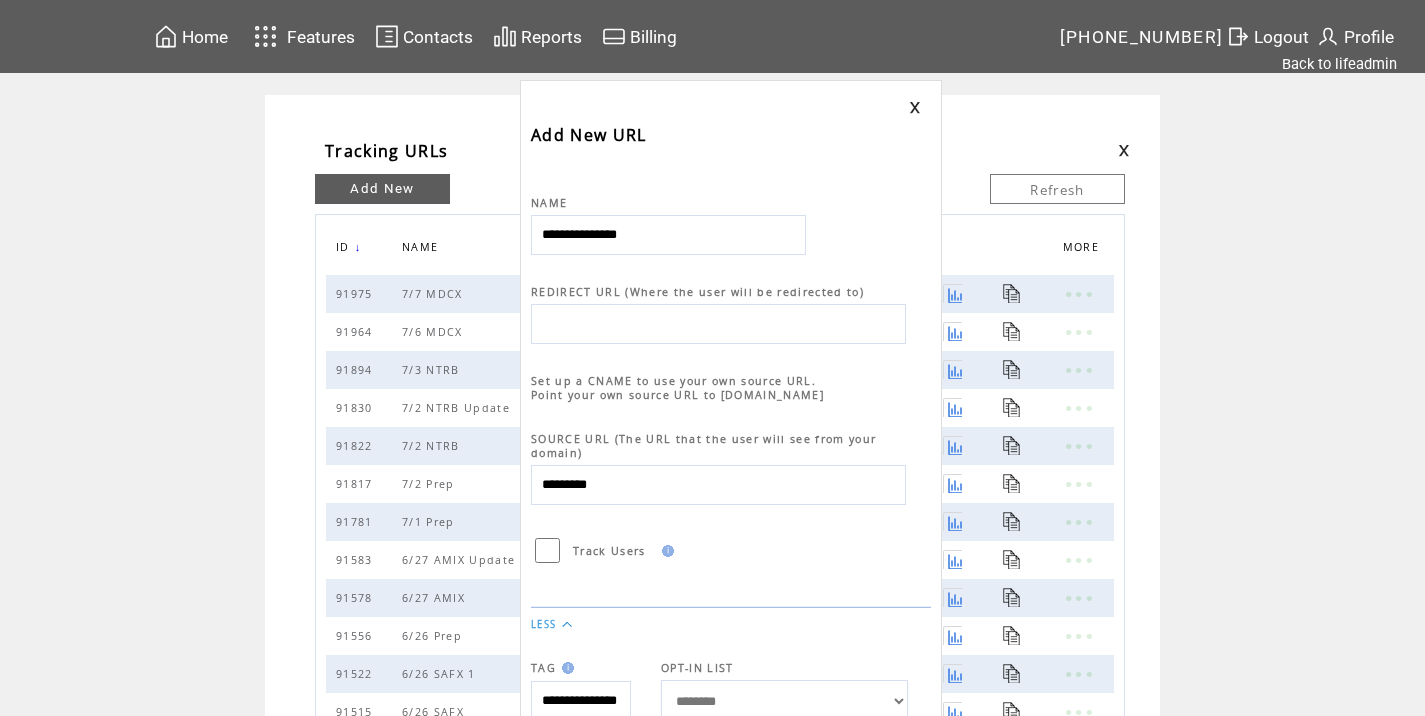 type on "**********" 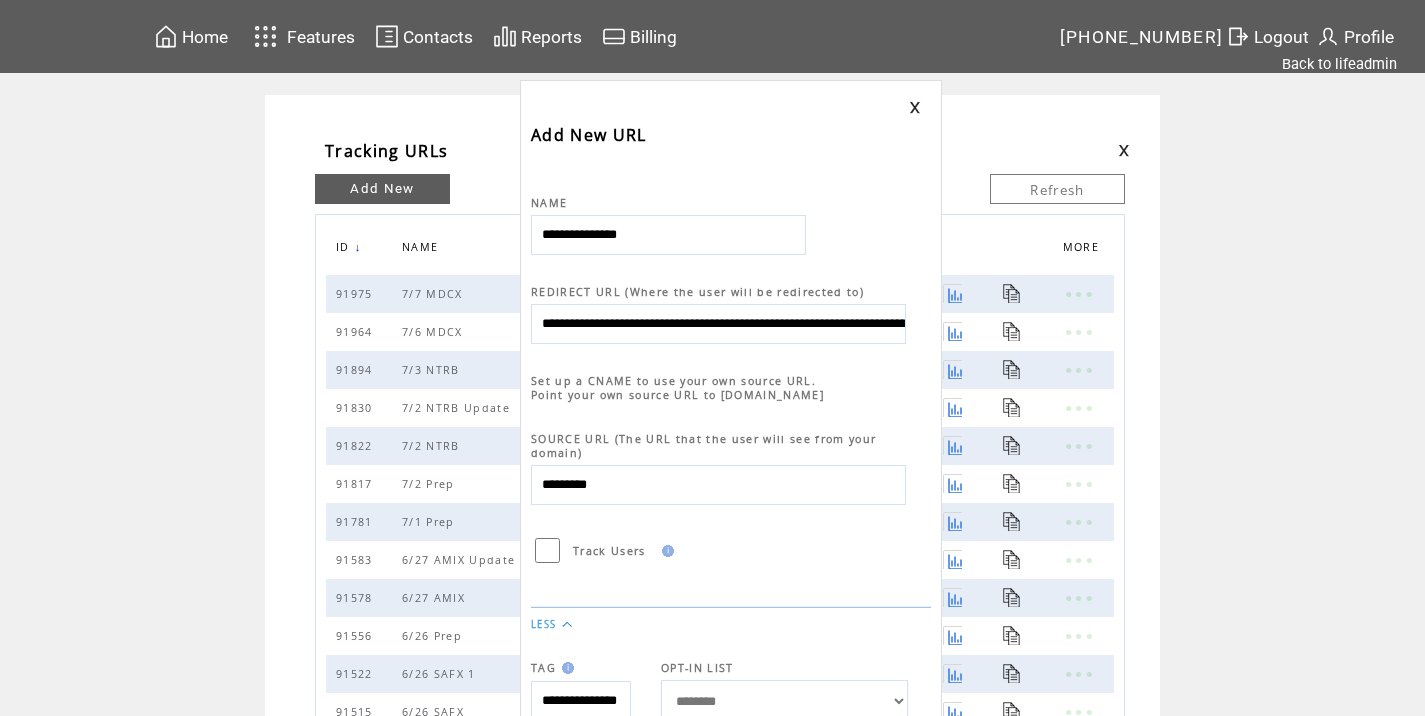 scroll, scrollTop: 0, scrollLeft: 839, axis: horizontal 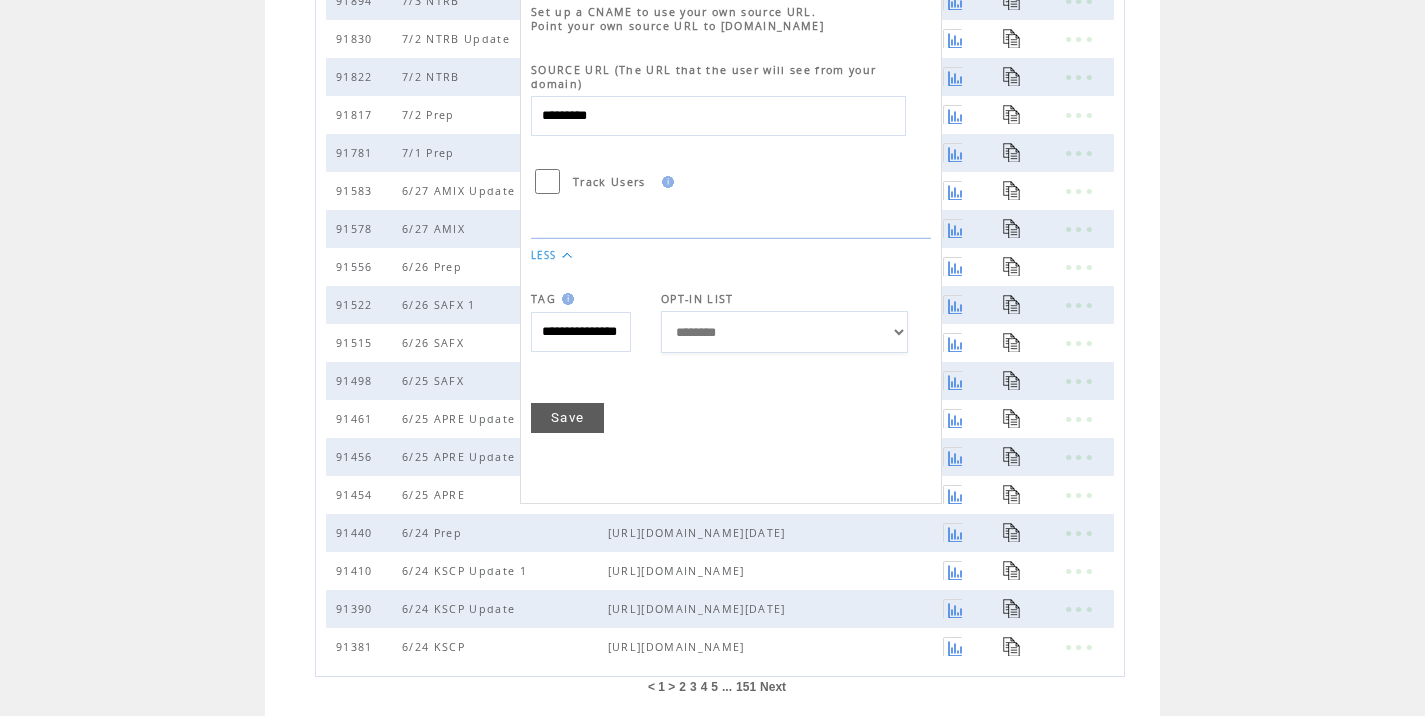 type on "**********" 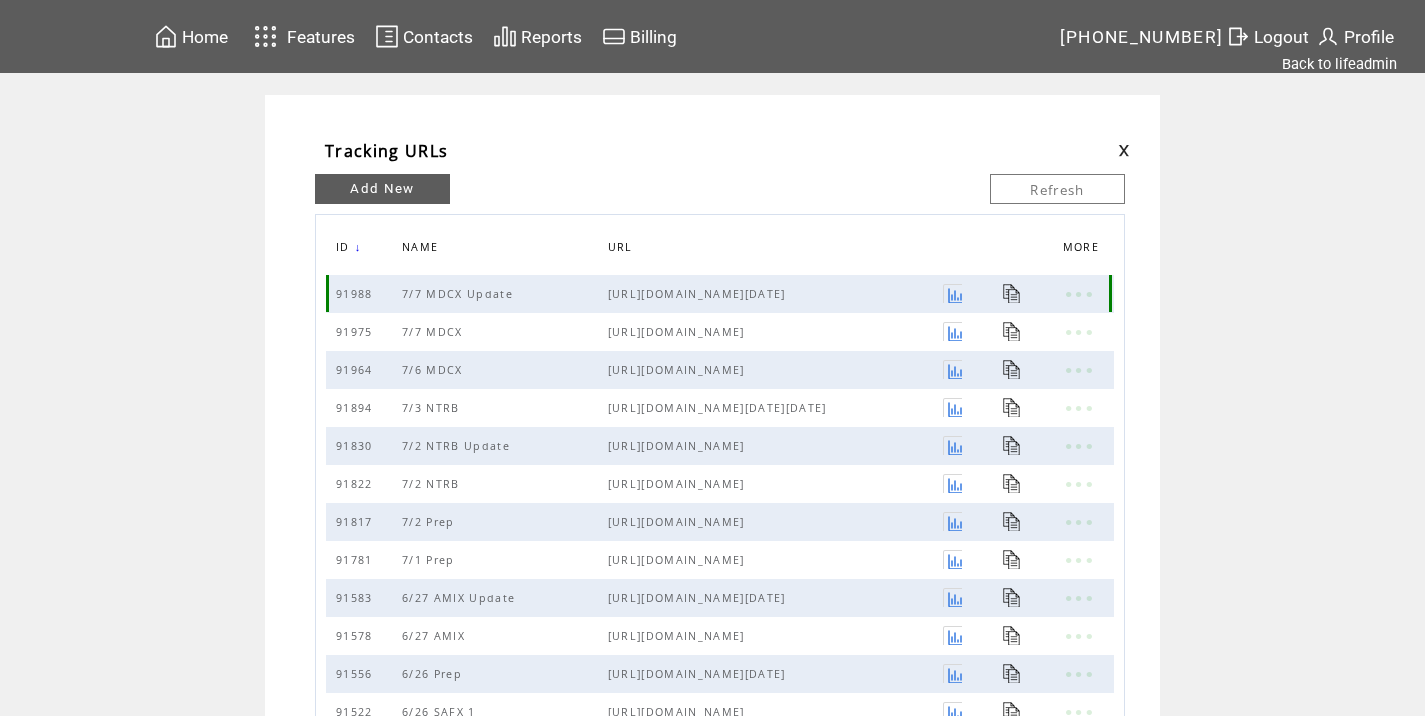 click at bounding box center [1012, 293] 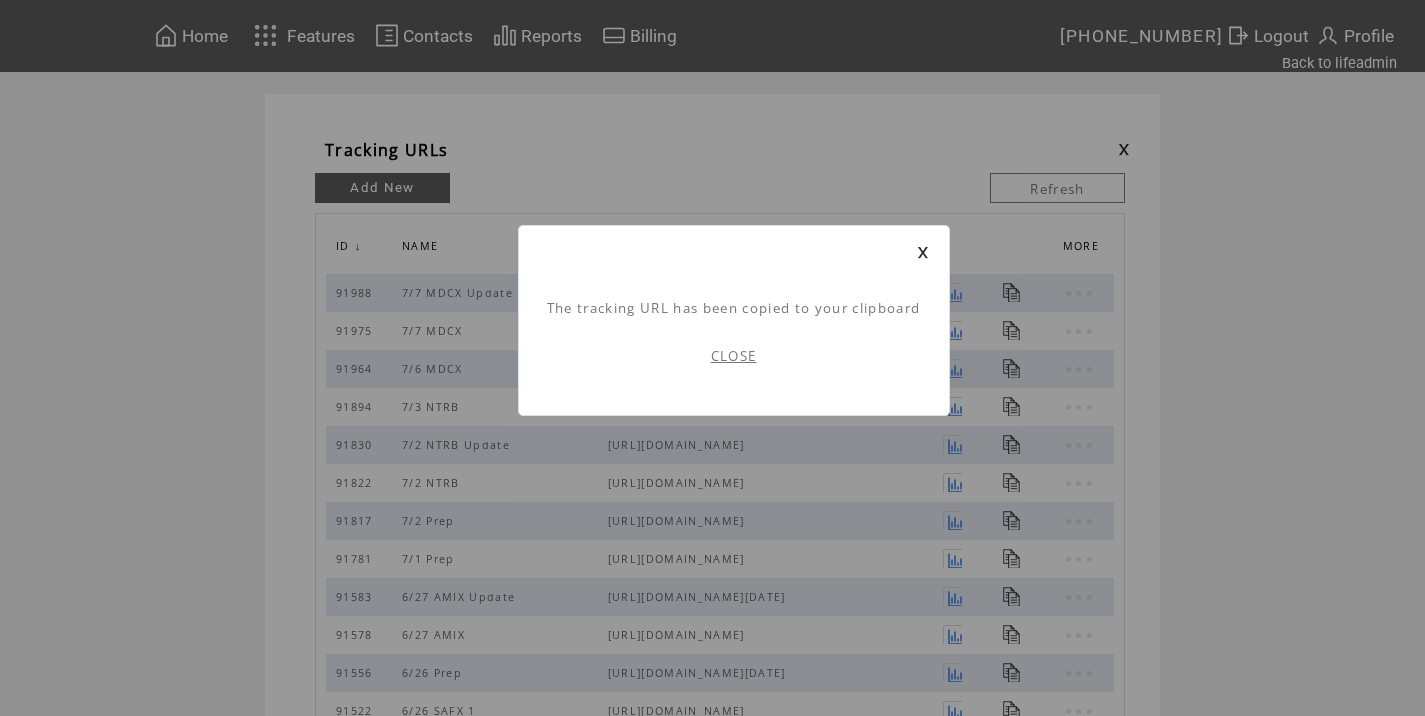 click on "CLOSE" at bounding box center (734, 356) 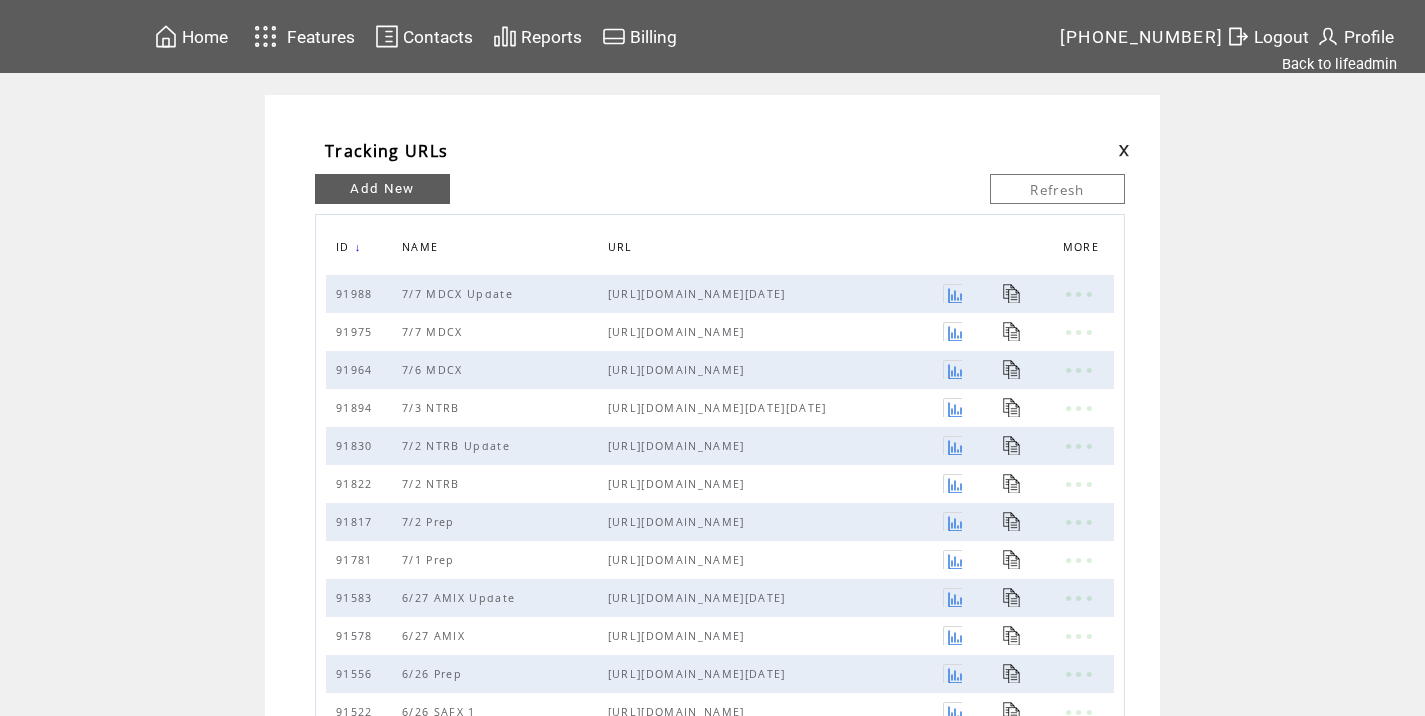 click at bounding box center (1124, 150) 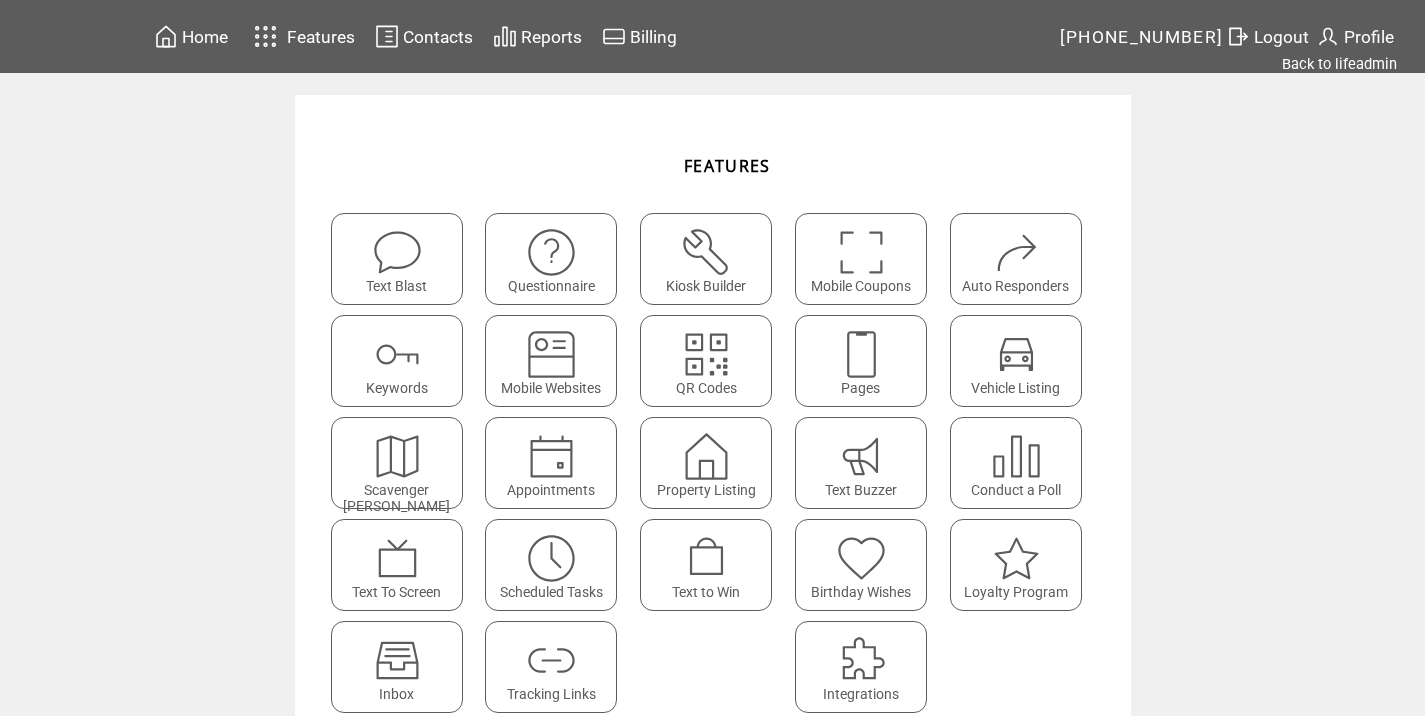 scroll, scrollTop: 0, scrollLeft: 0, axis: both 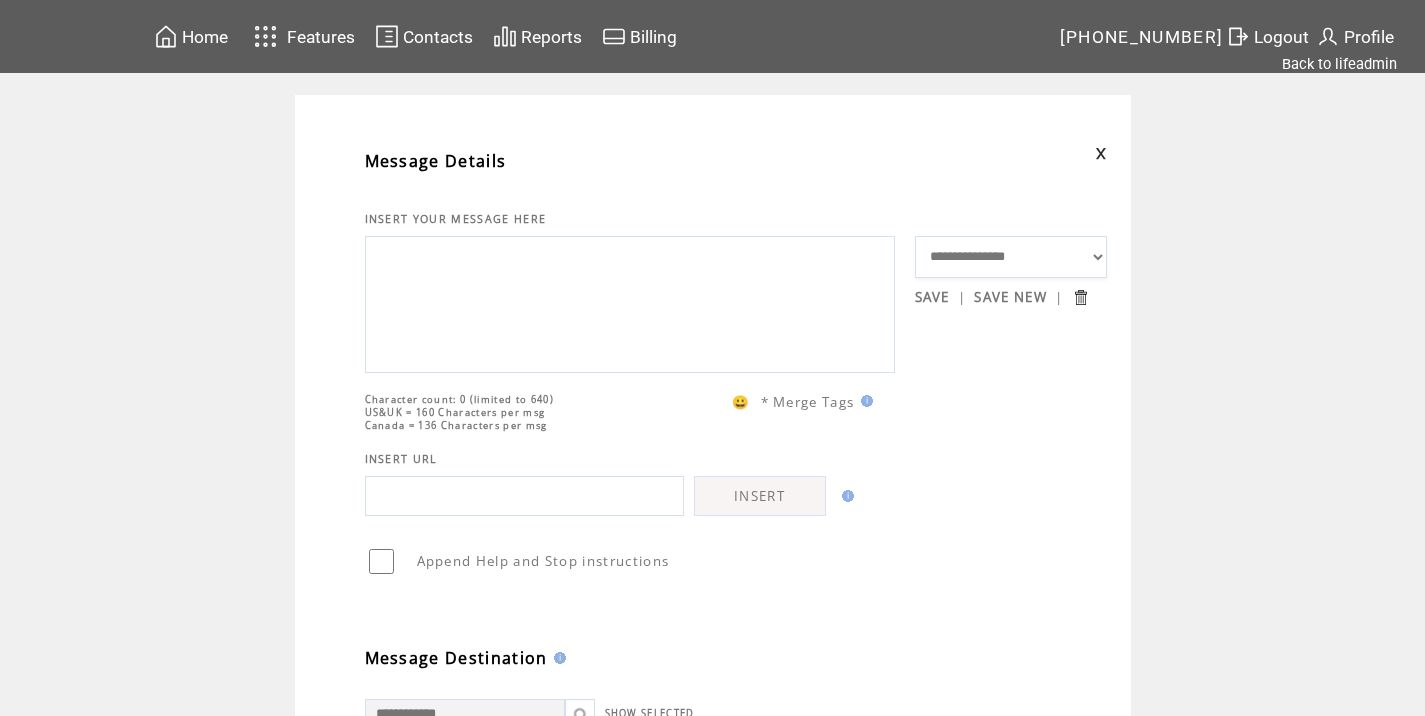 click at bounding box center (630, 302) 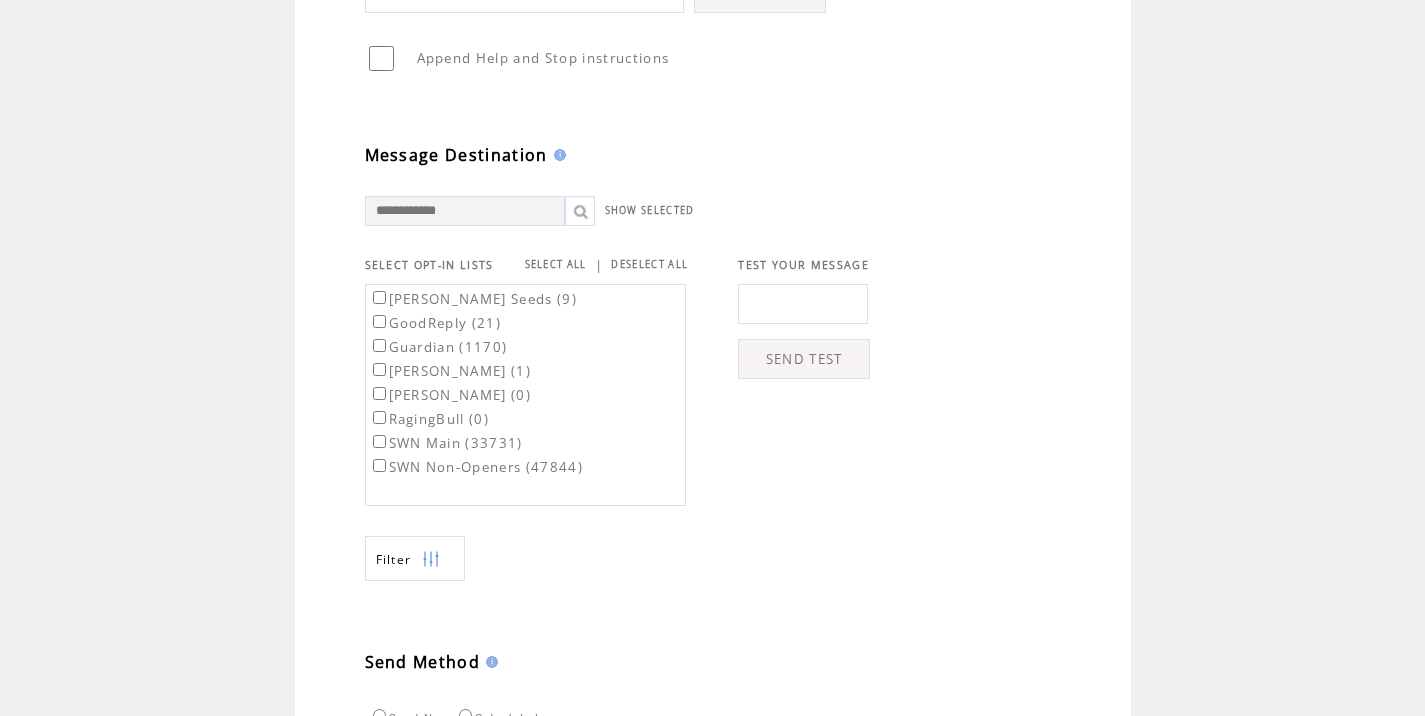 scroll, scrollTop: 540, scrollLeft: 0, axis: vertical 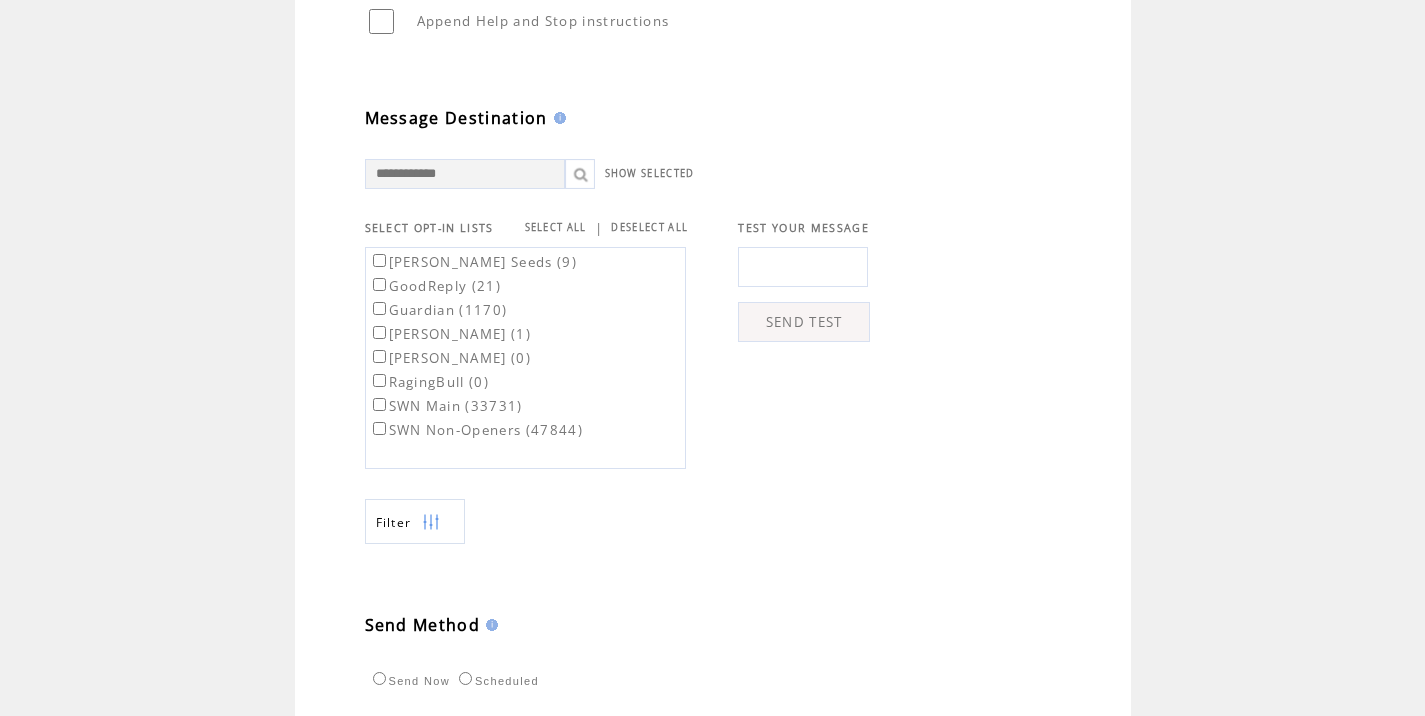 type on "**********" 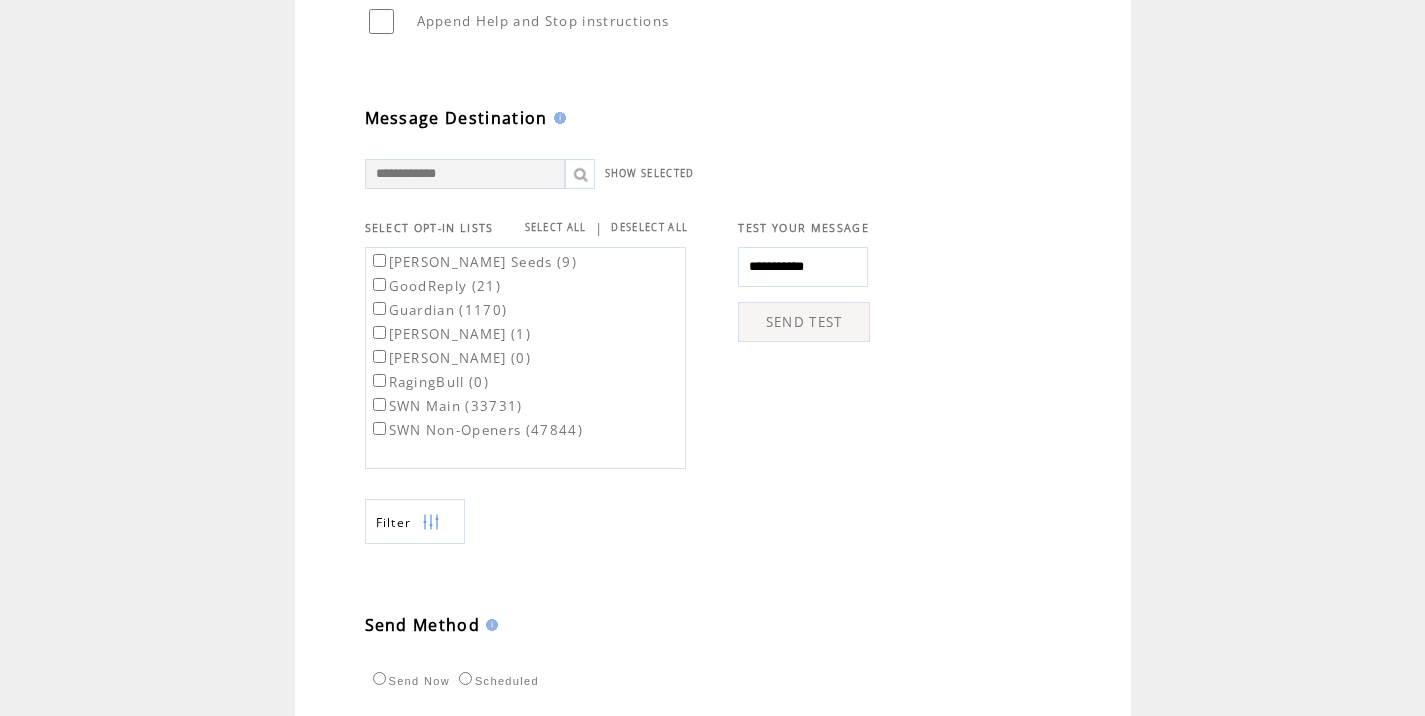 click on "SEND TEST" at bounding box center [804, 322] 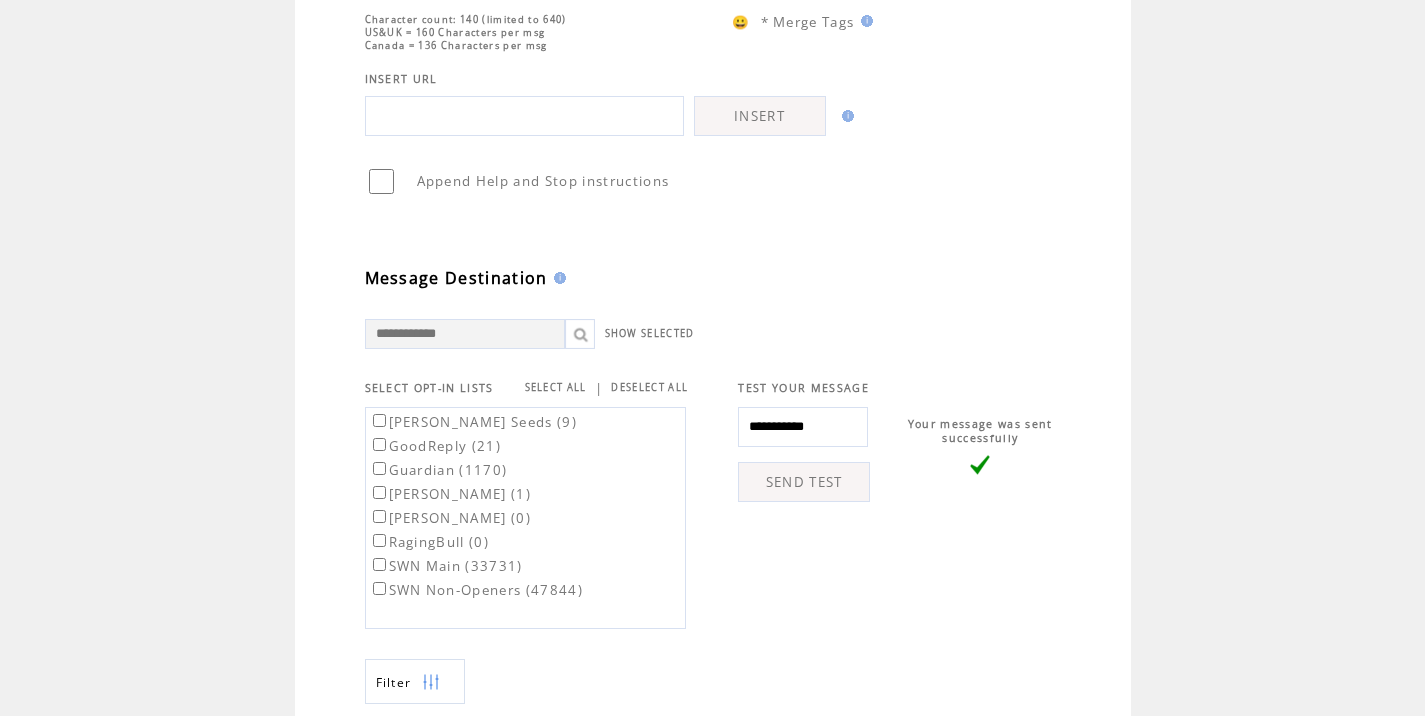scroll, scrollTop: 589, scrollLeft: 0, axis: vertical 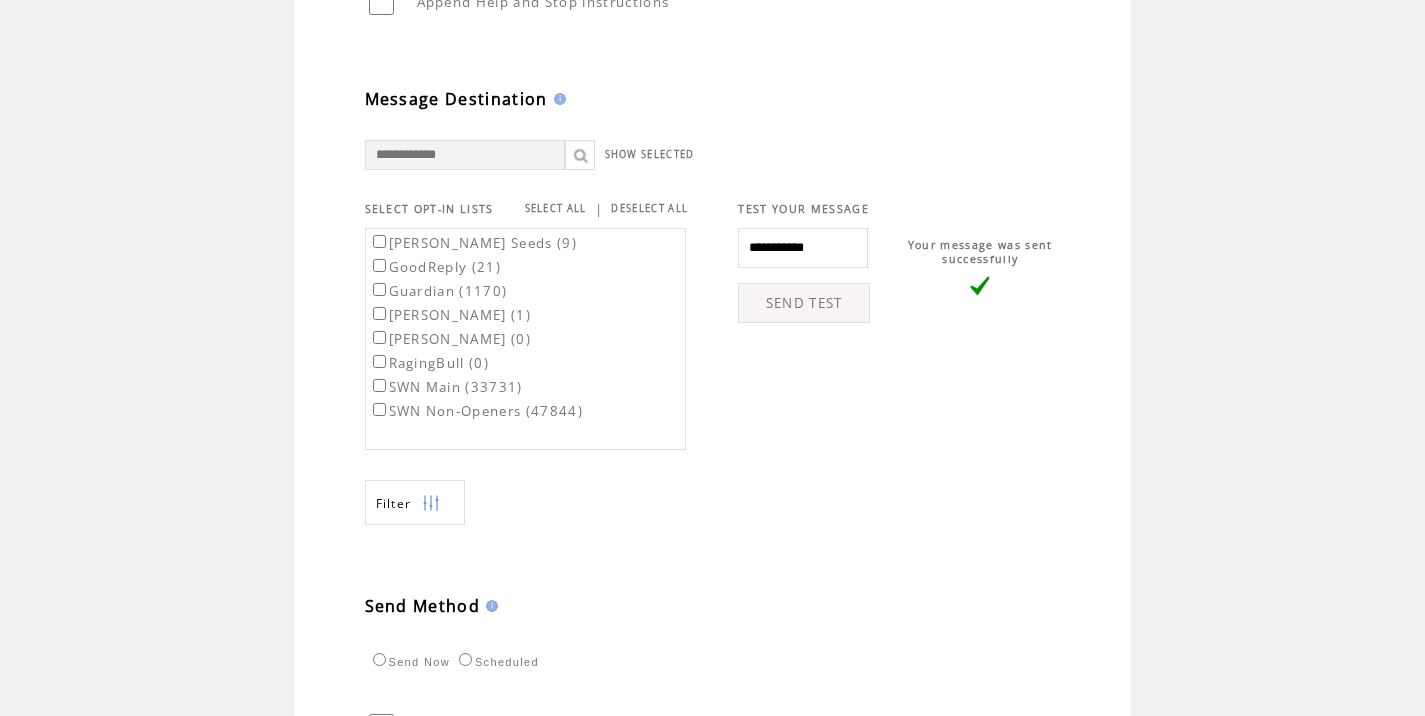 click on "SWN Main (33731)" at bounding box center (446, 387) 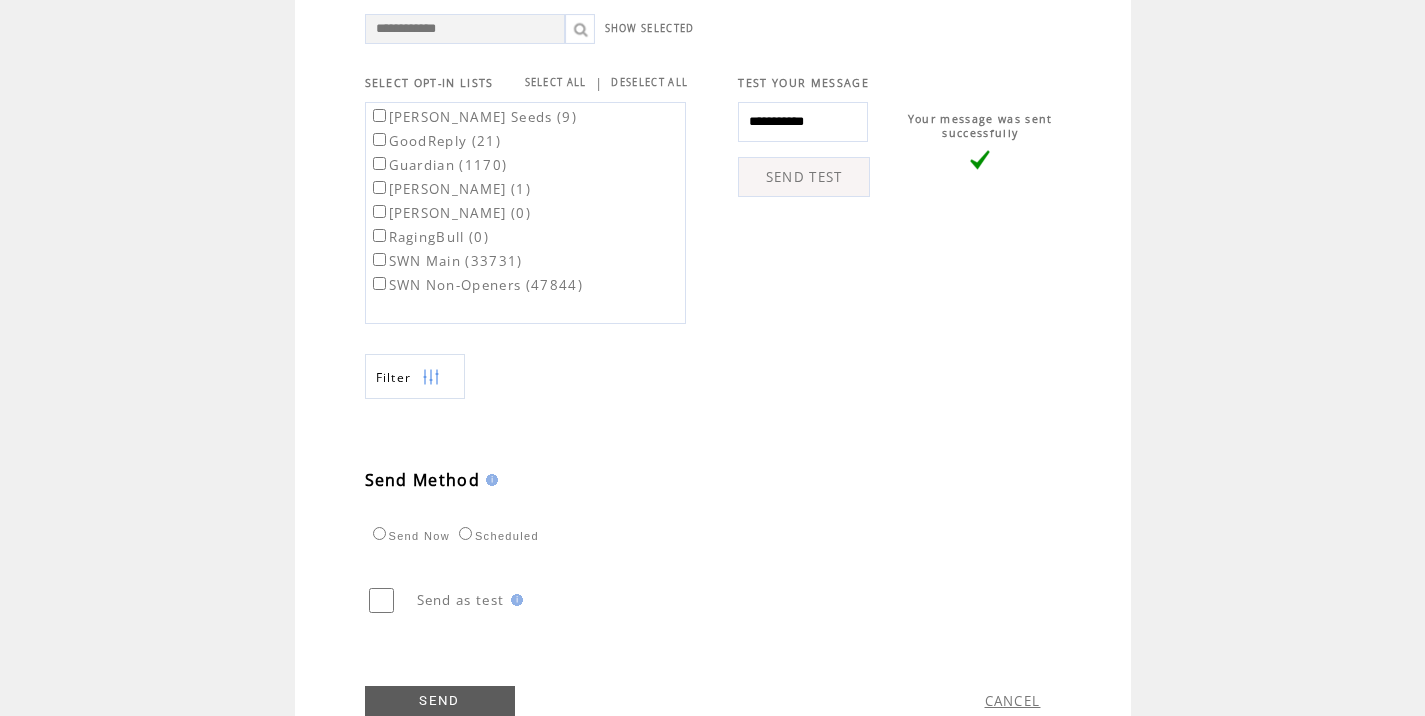 scroll, scrollTop: 720, scrollLeft: 0, axis: vertical 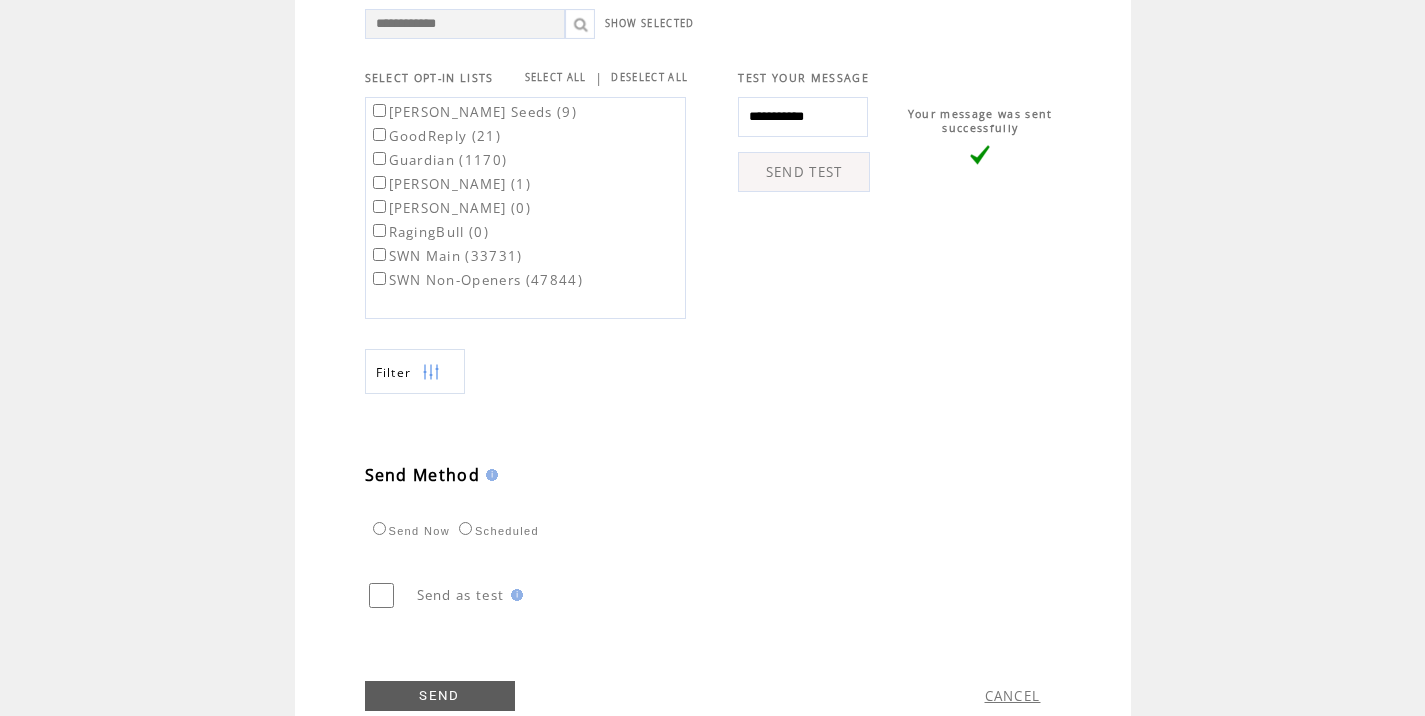 click on "Scheduled" at bounding box center (496, 531) 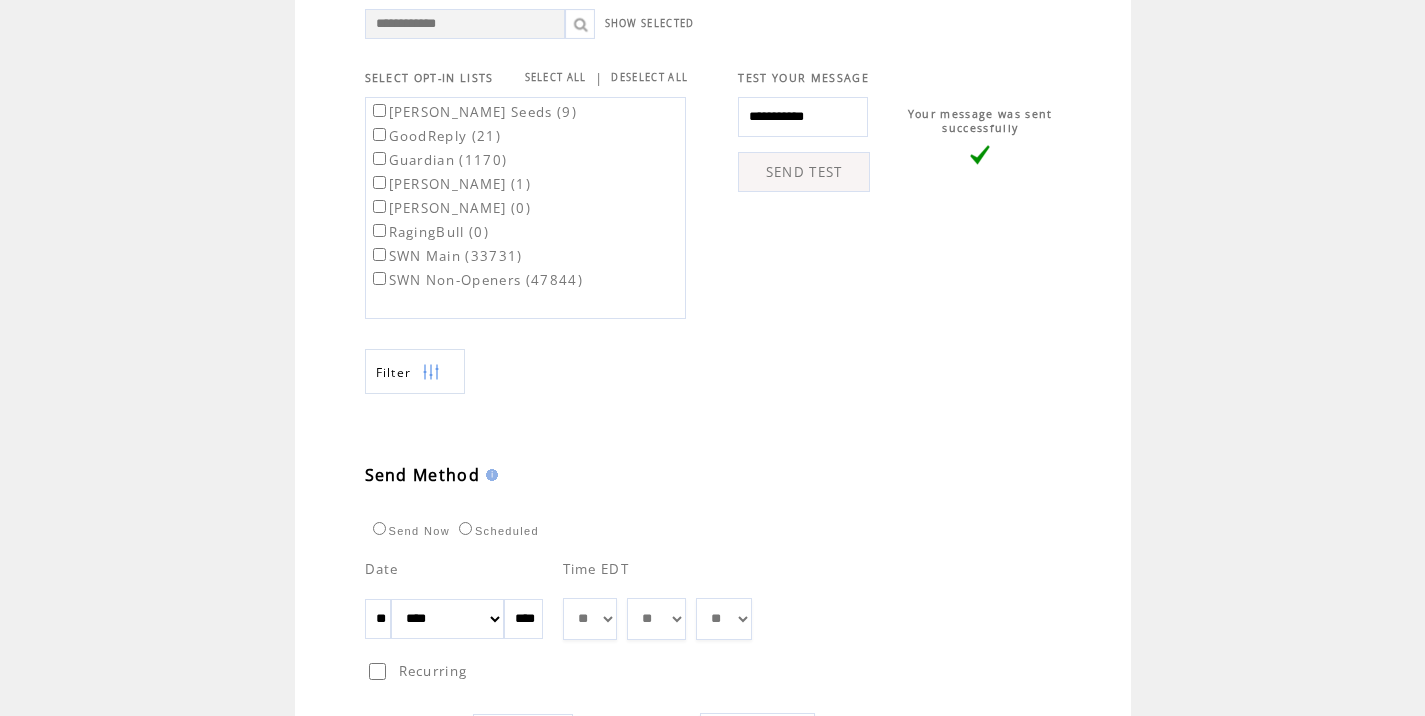 click at bounding box center [622, 619] 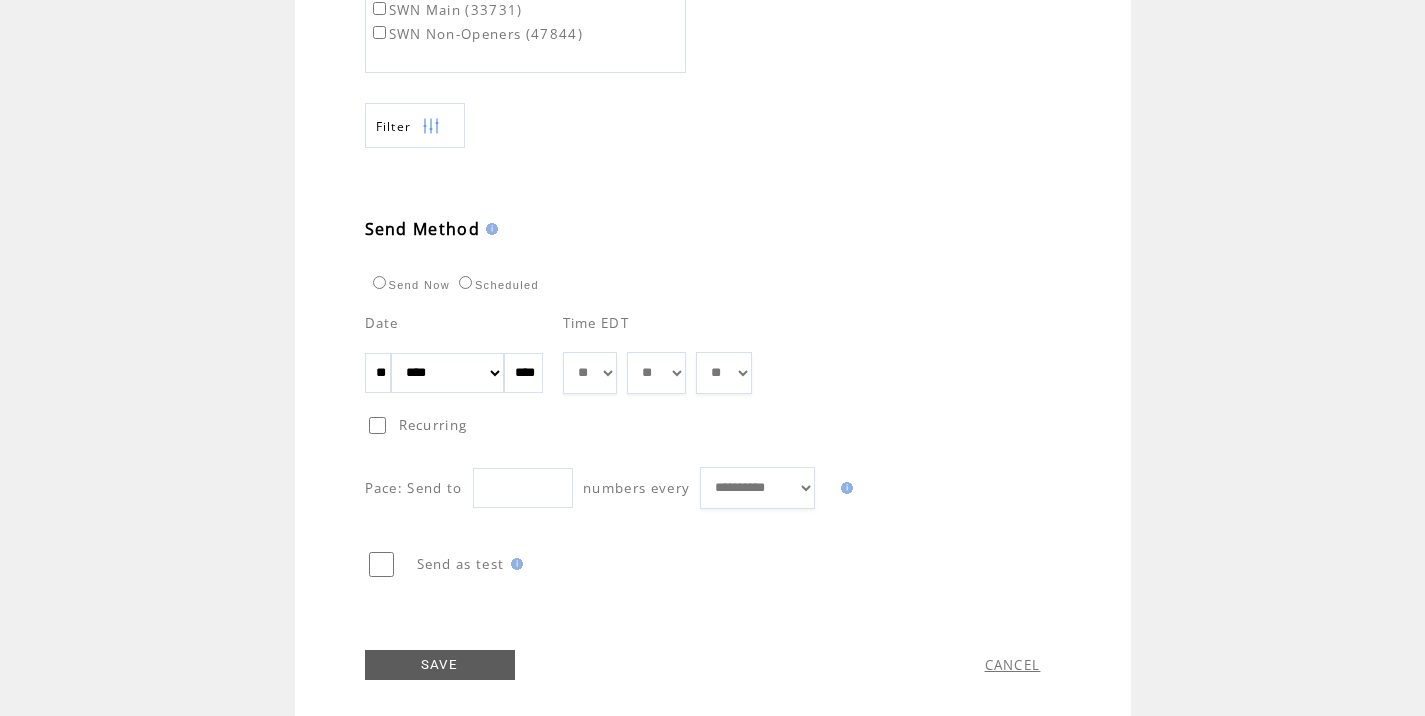 scroll, scrollTop: 989, scrollLeft: 0, axis: vertical 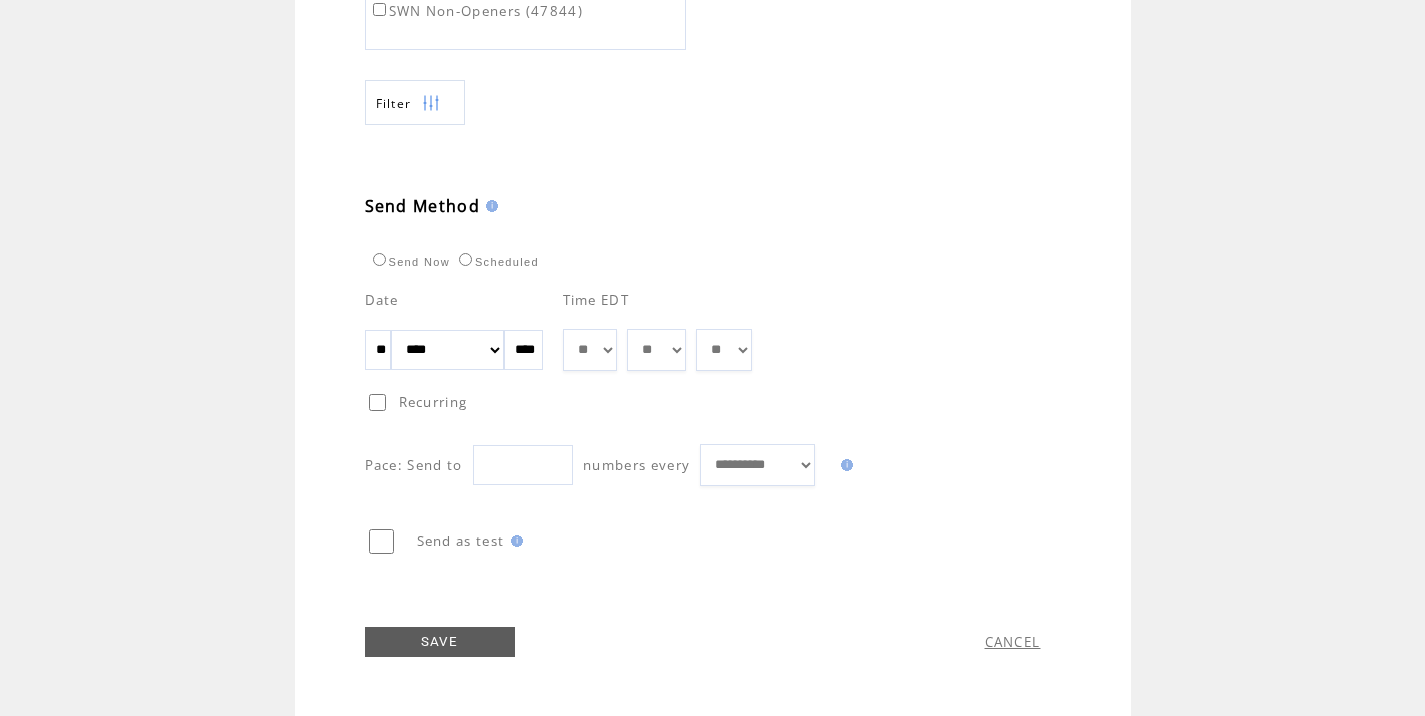 click on "SAVE" at bounding box center (440, 642) 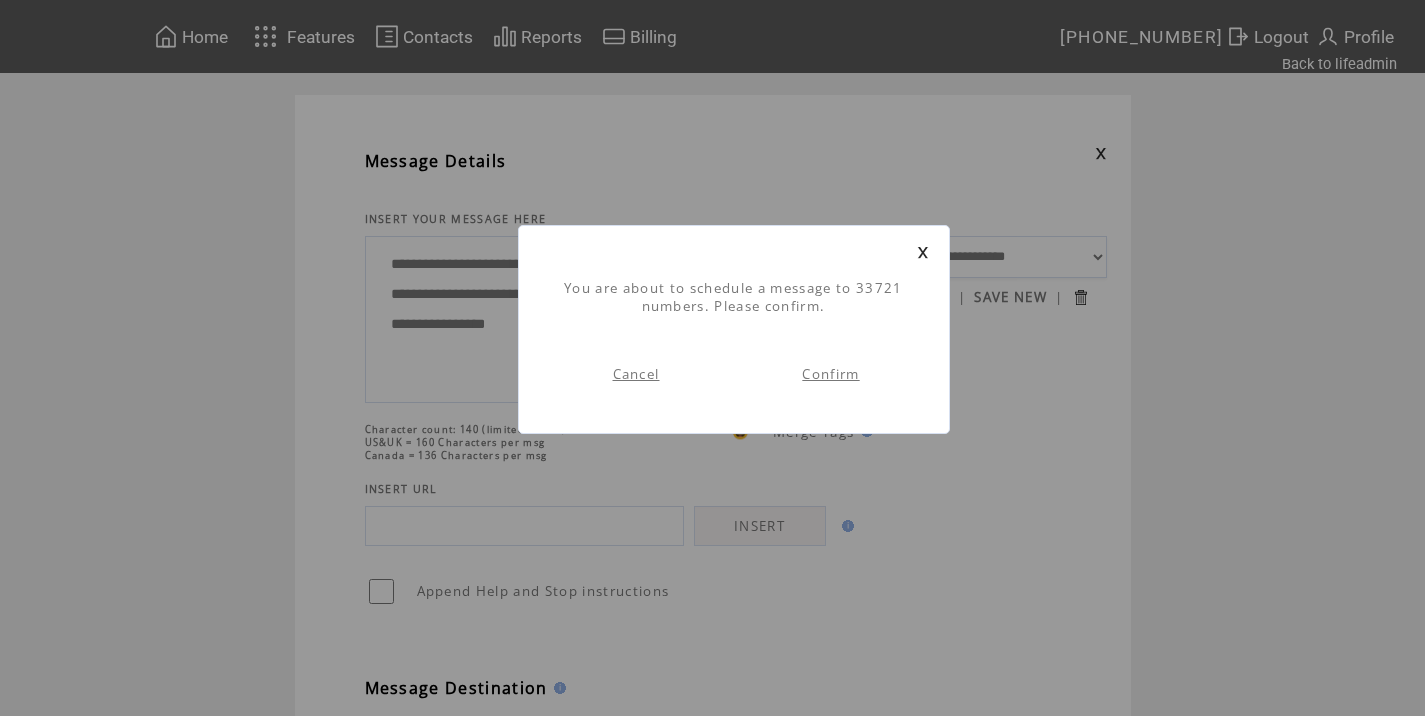 scroll, scrollTop: 1, scrollLeft: 0, axis: vertical 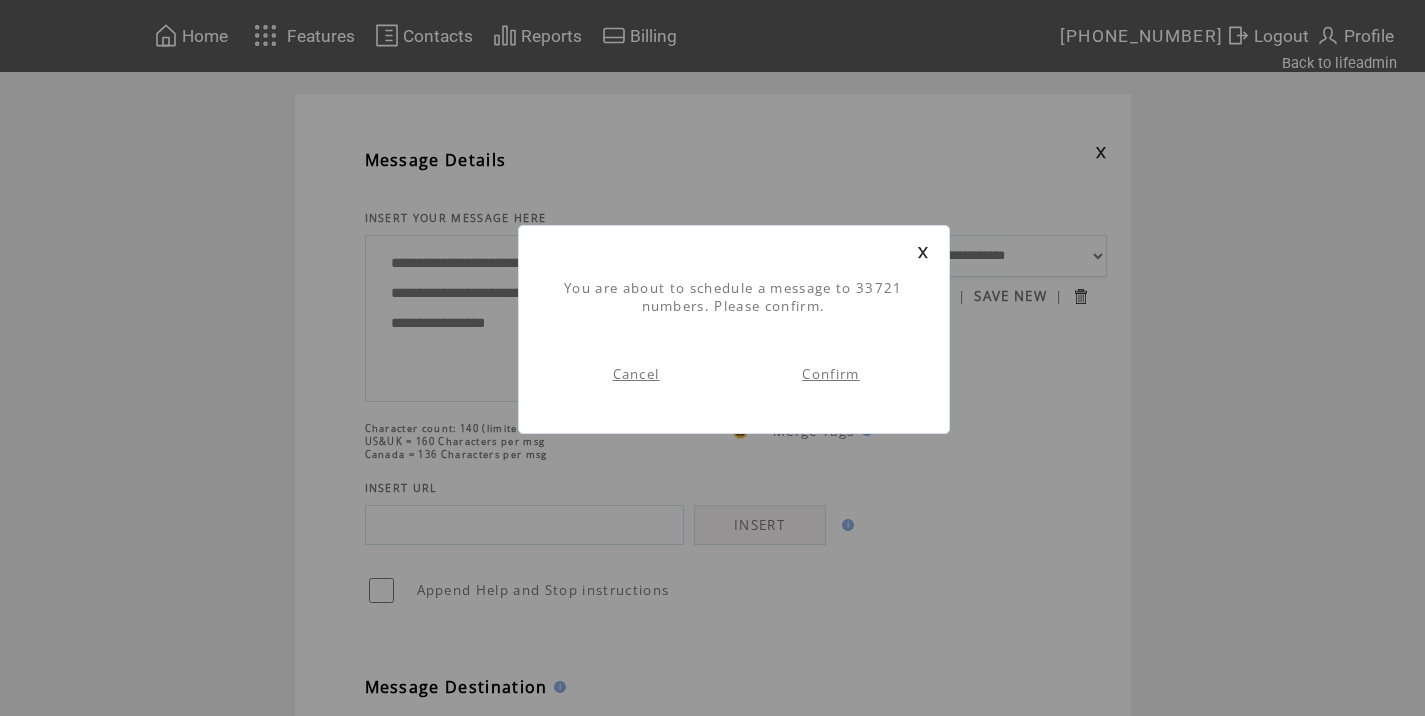 click on "Confirm" at bounding box center [830, 374] 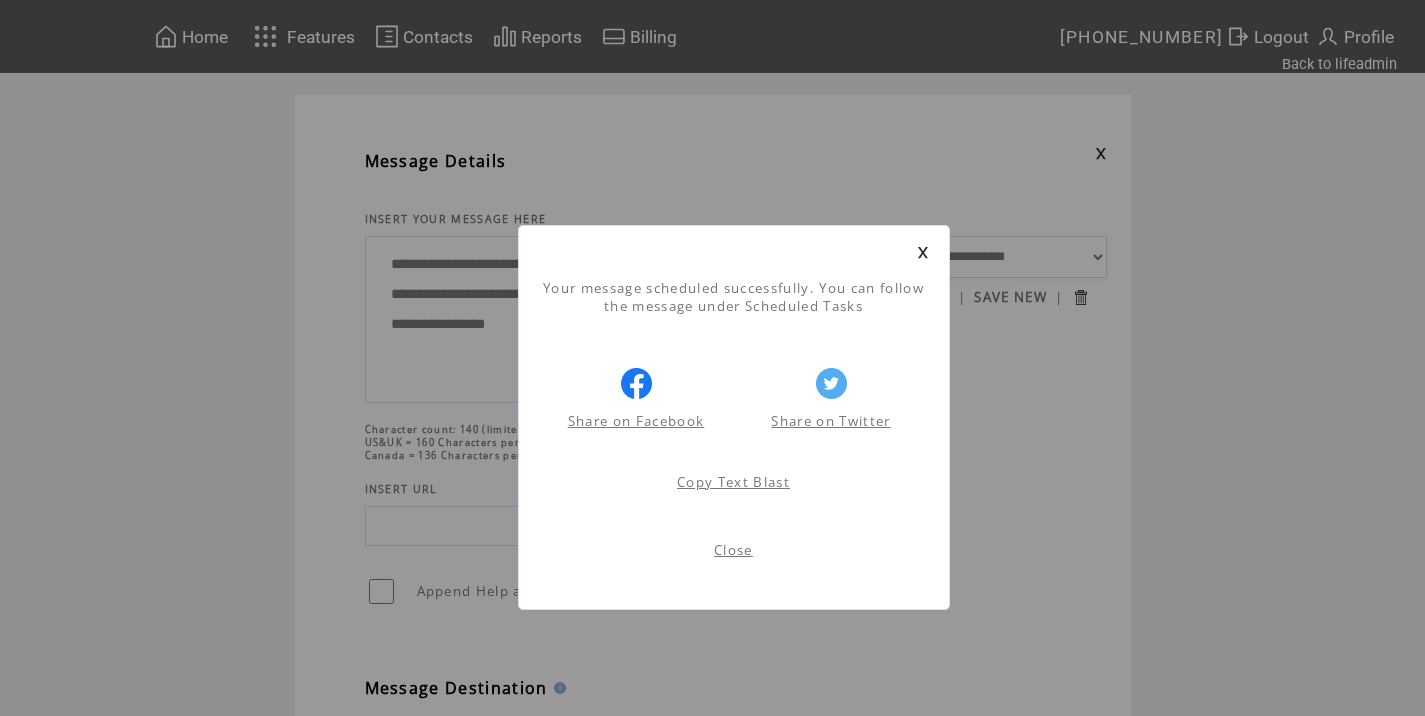 scroll, scrollTop: 1, scrollLeft: 0, axis: vertical 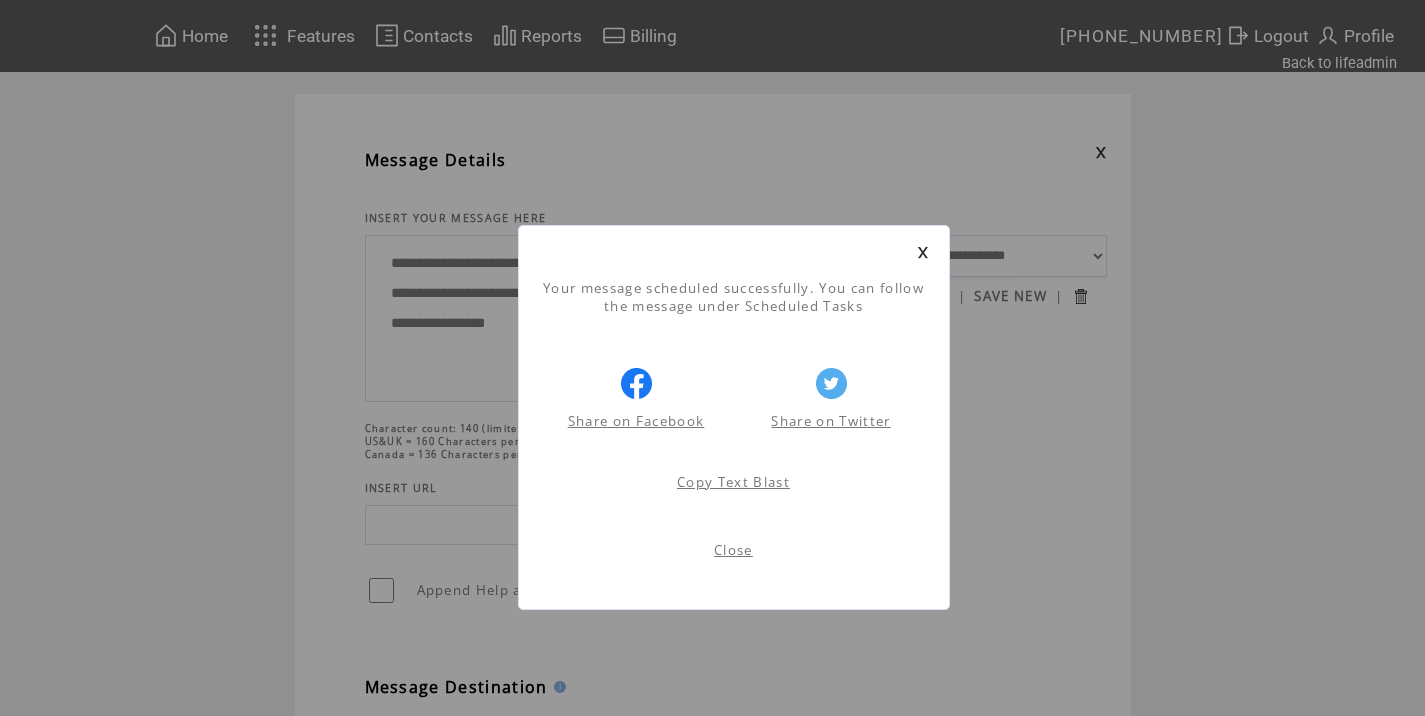 click on "Close" at bounding box center [733, 550] 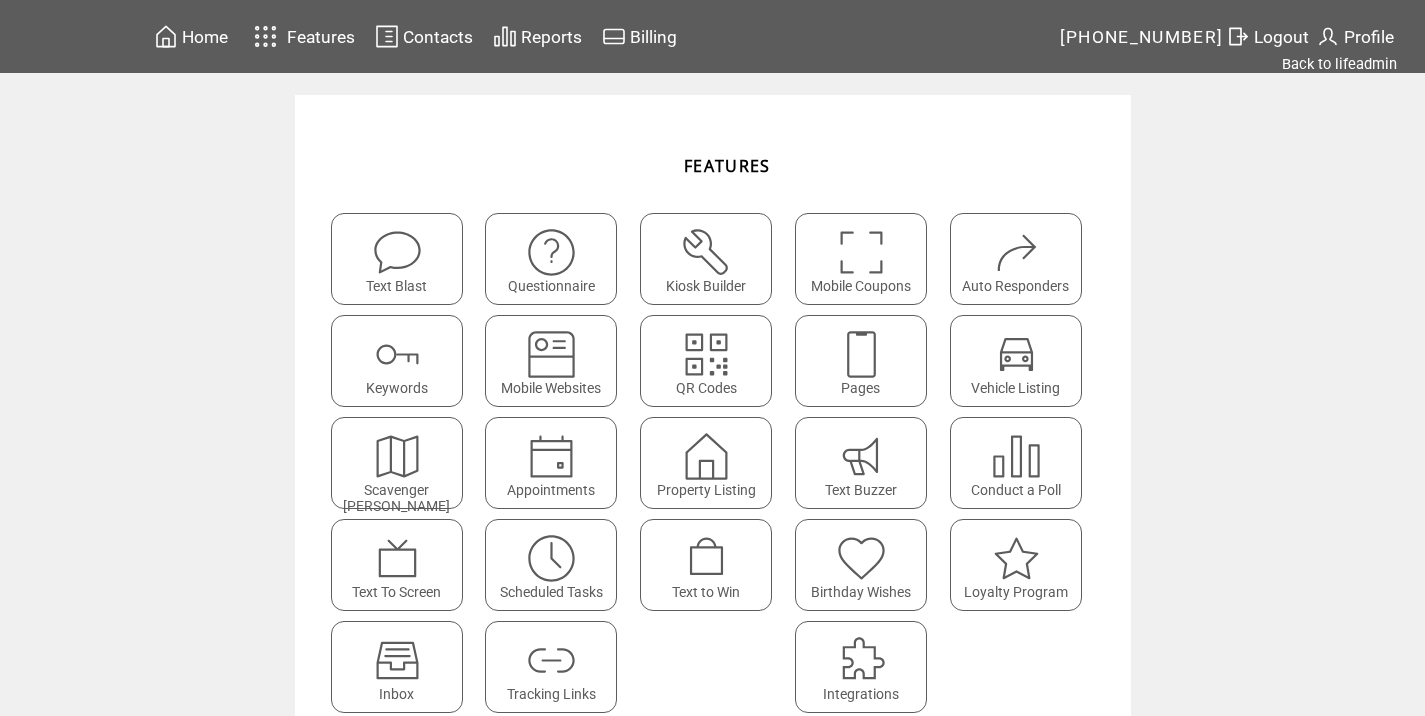 scroll, scrollTop: 0, scrollLeft: 0, axis: both 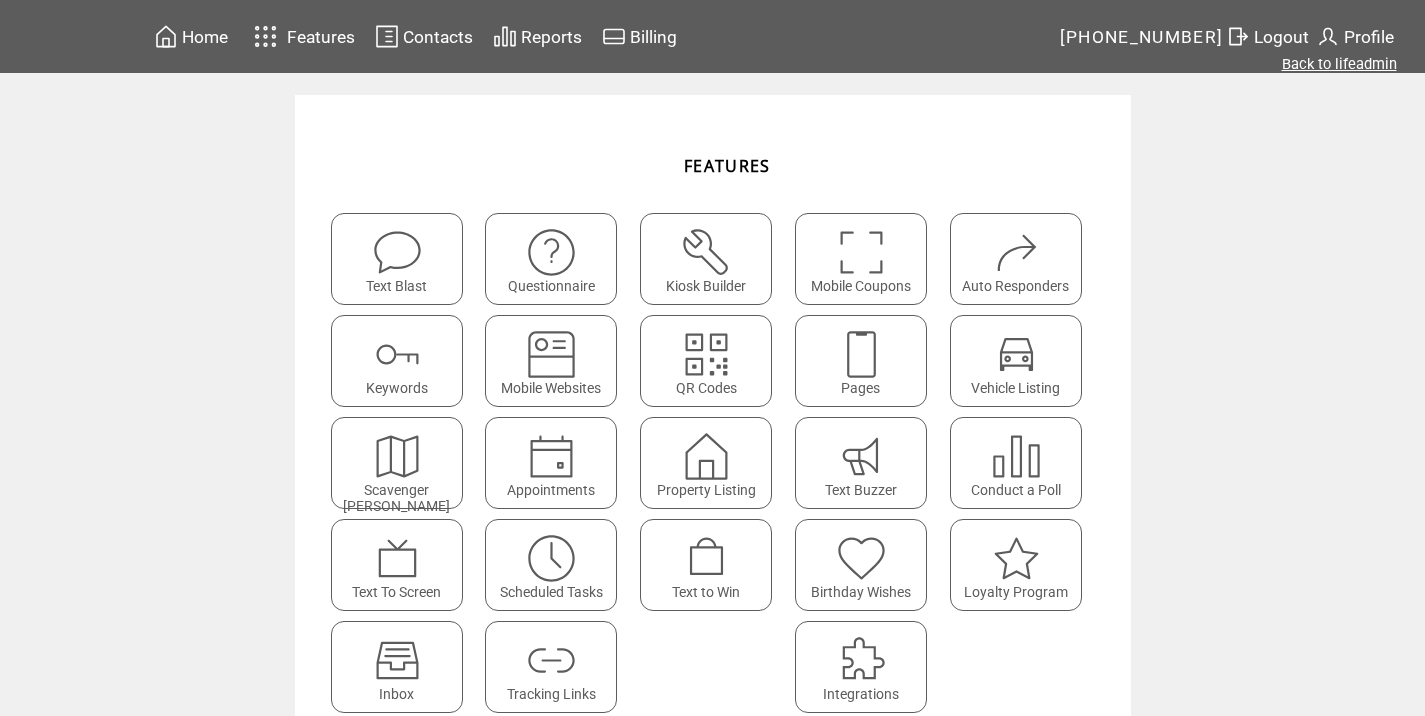 click on "Back to lifeadmin" at bounding box center [1339, 64] 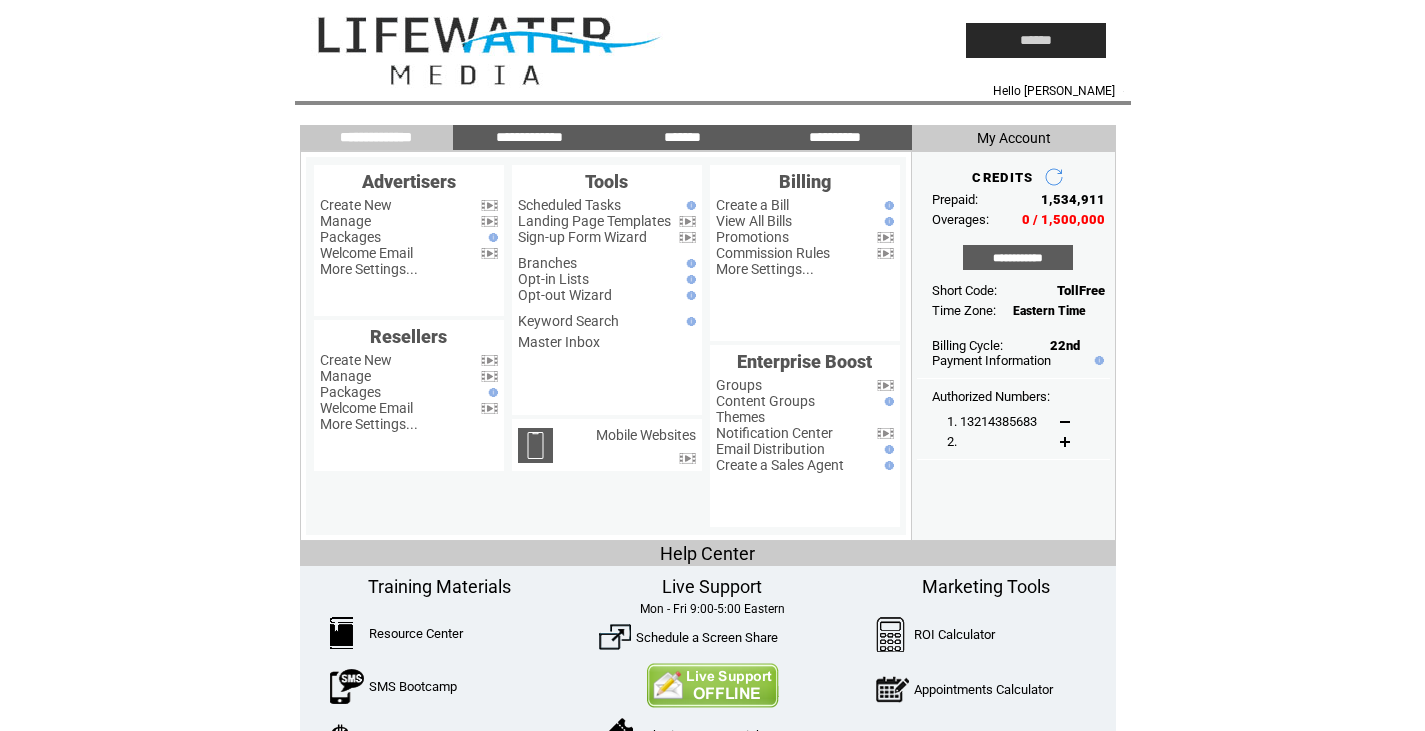 scroll, scrollTop: 0, scrollLeft: 0, axis: both 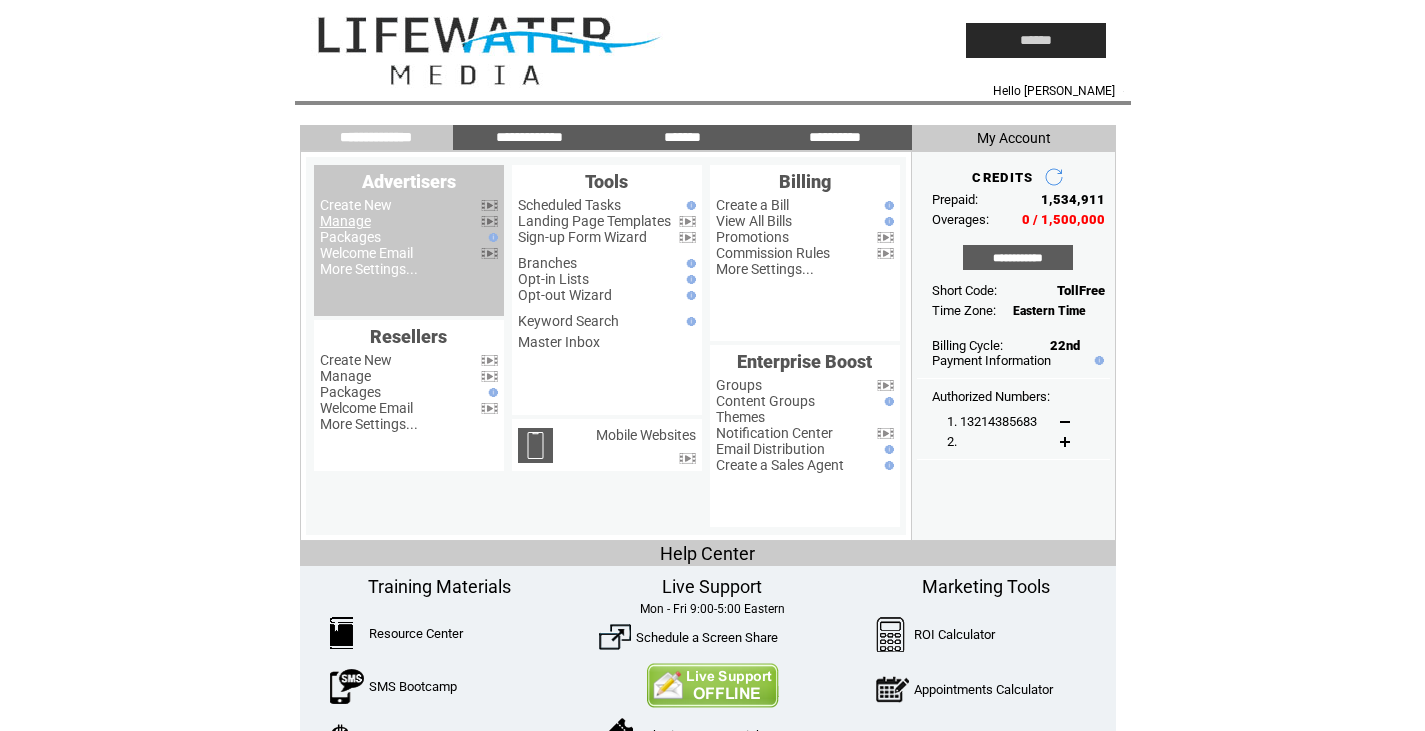 click on "Manage" at bounding box center (345, 221) 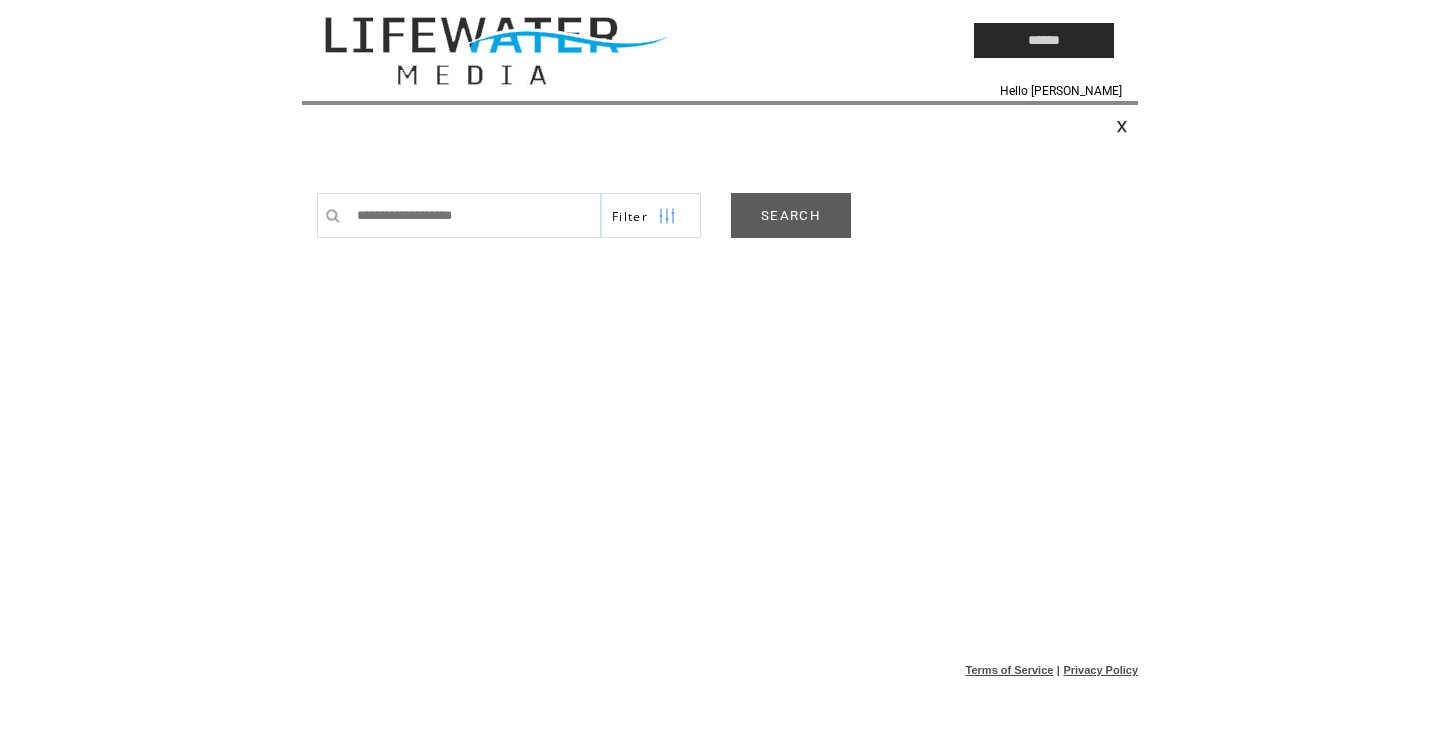scroll, scrollTop: 0, scrollLeft: 0, axis: both 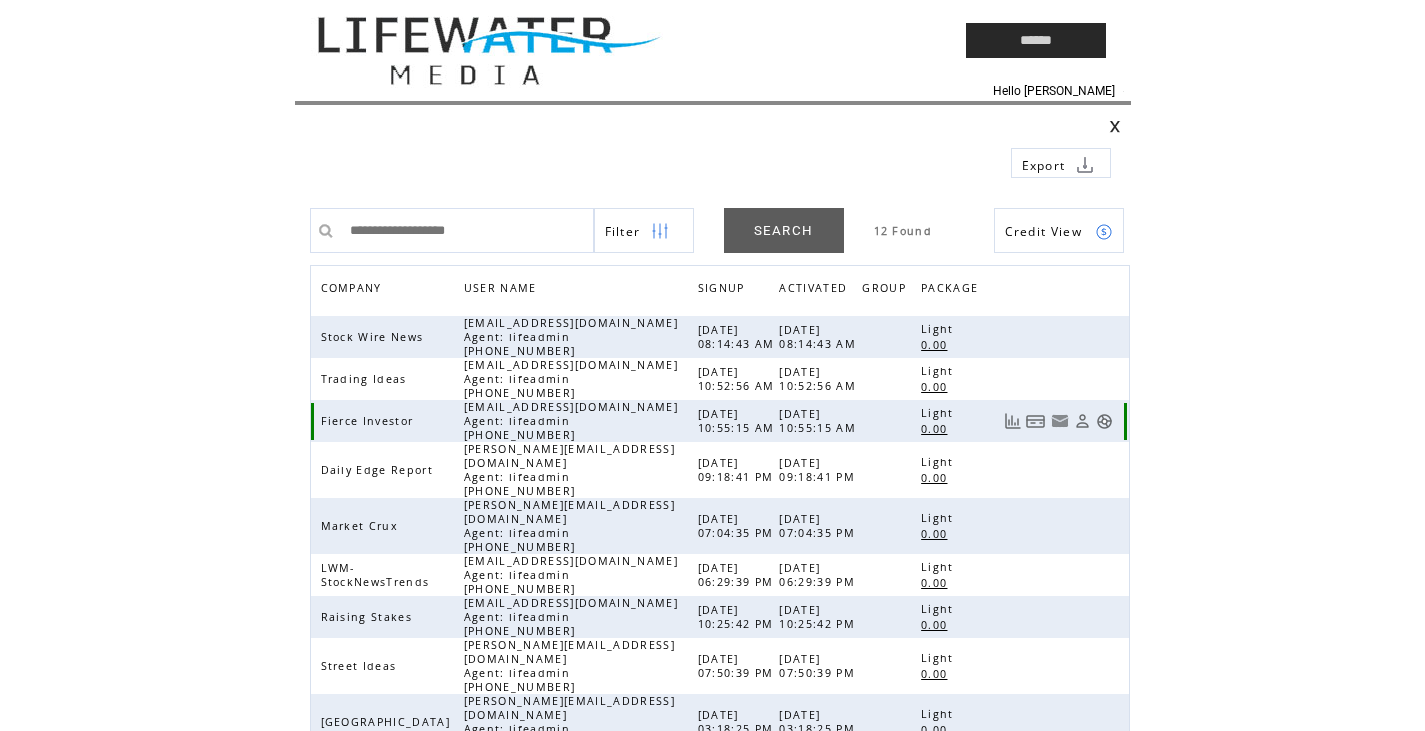 click at bounding box center [1104, 421] 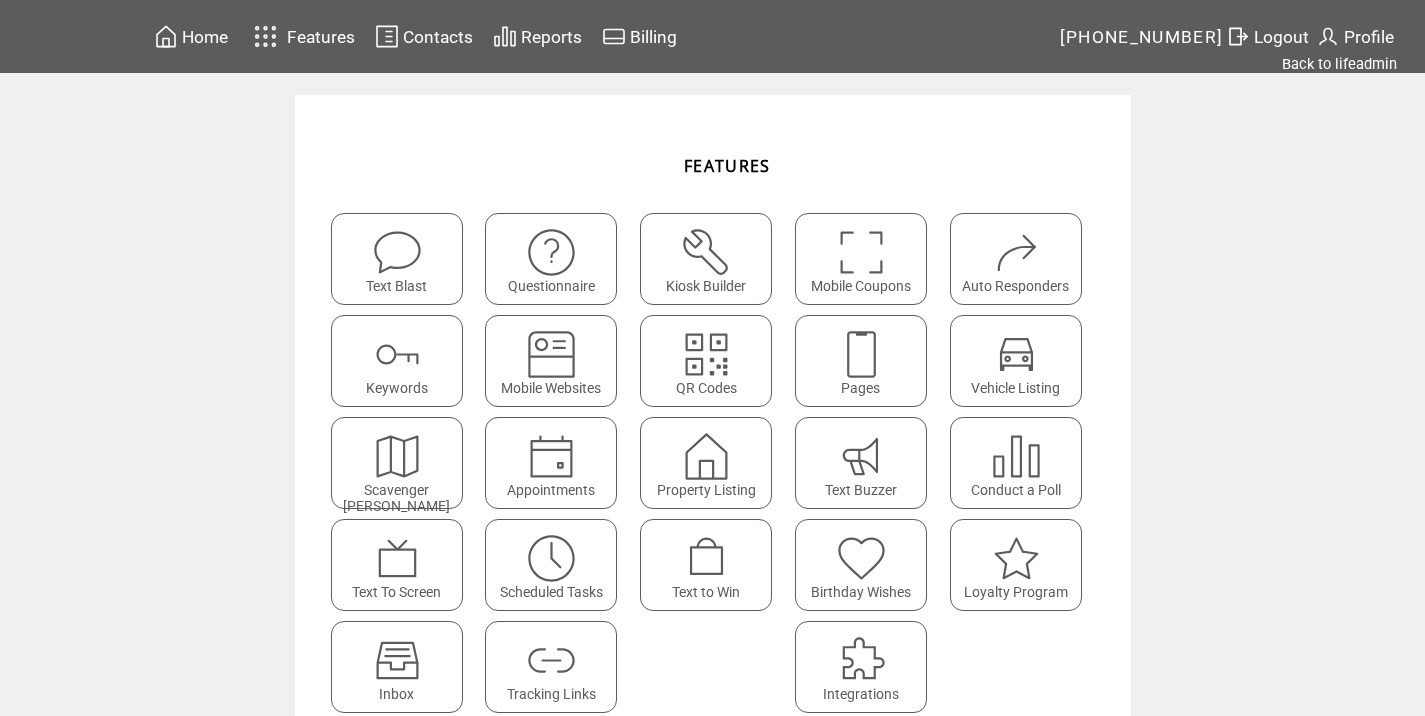 scroll, scrollTop: 0, scrollLeft: 0, axis: both 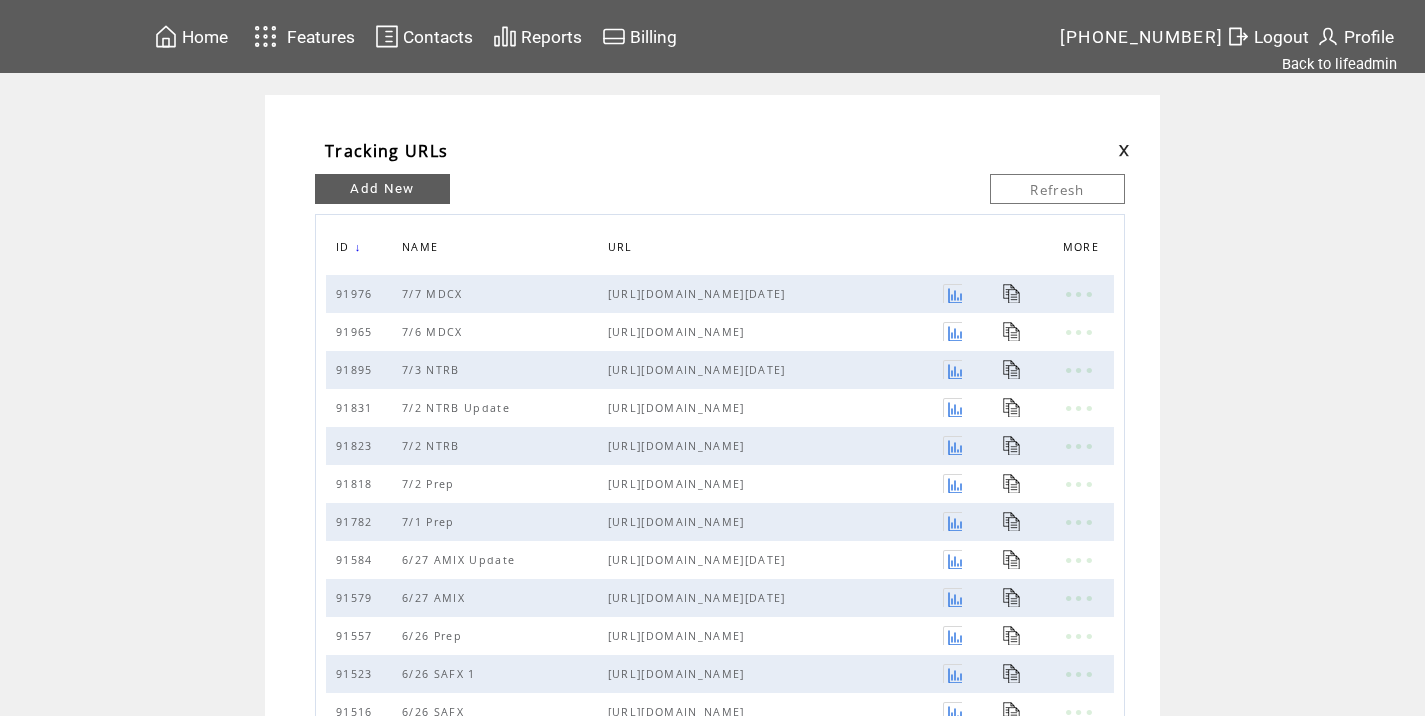 click on "Add New" at bounding box center [382, 189] 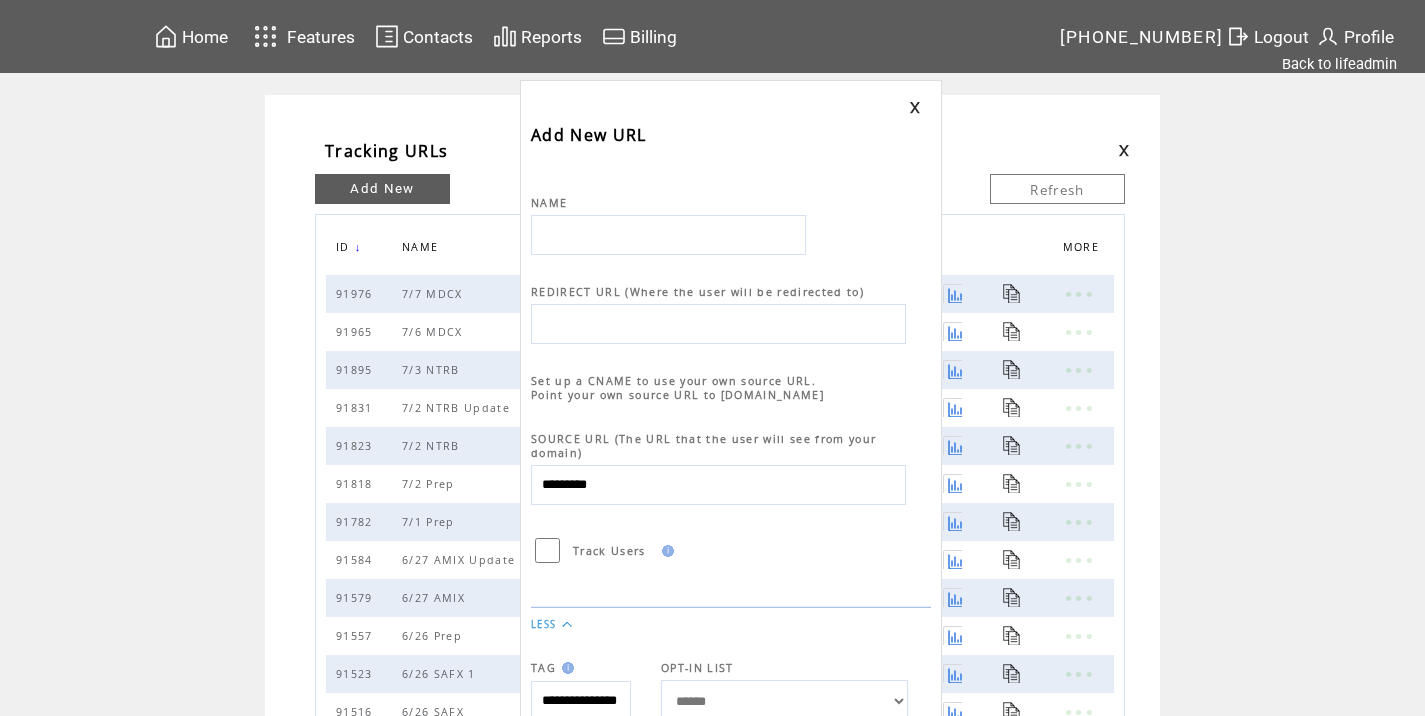 scroll, scrollTop: 0, scrollLeft: 0, axis: both 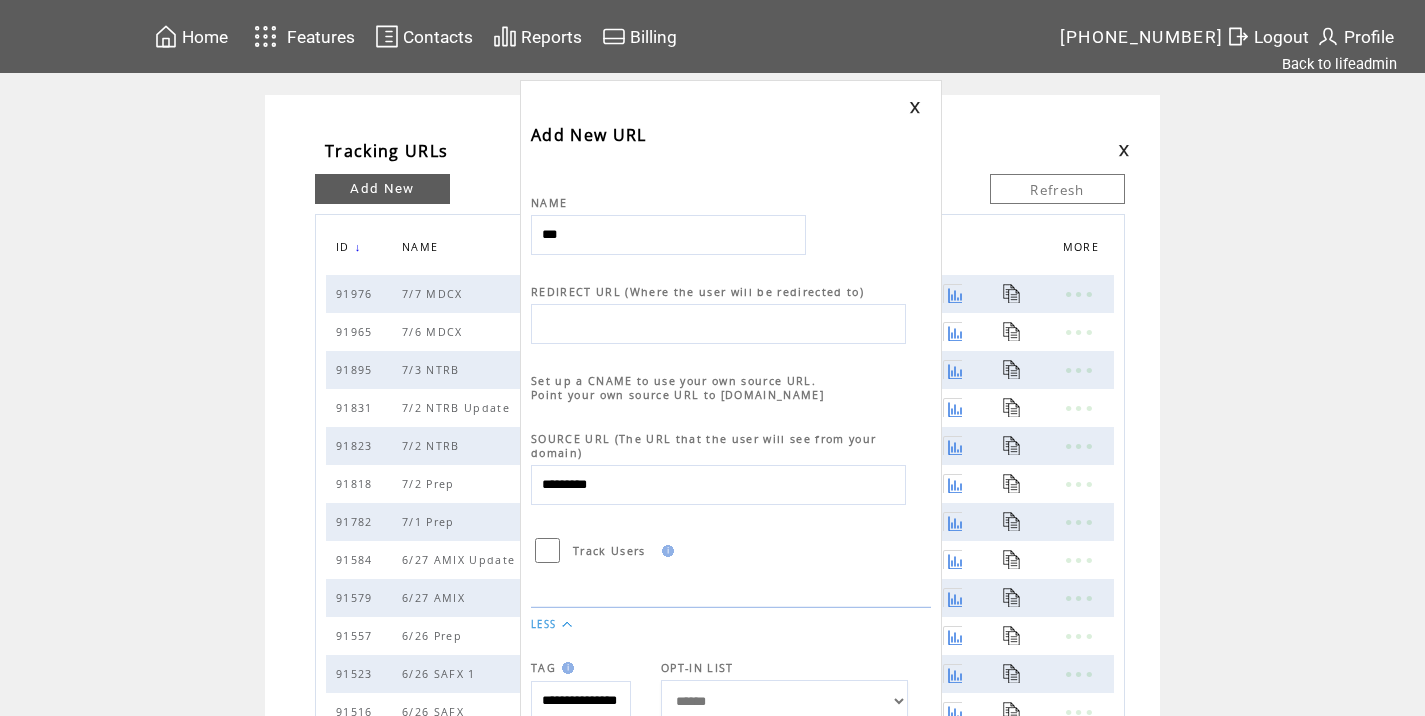type on "**********" 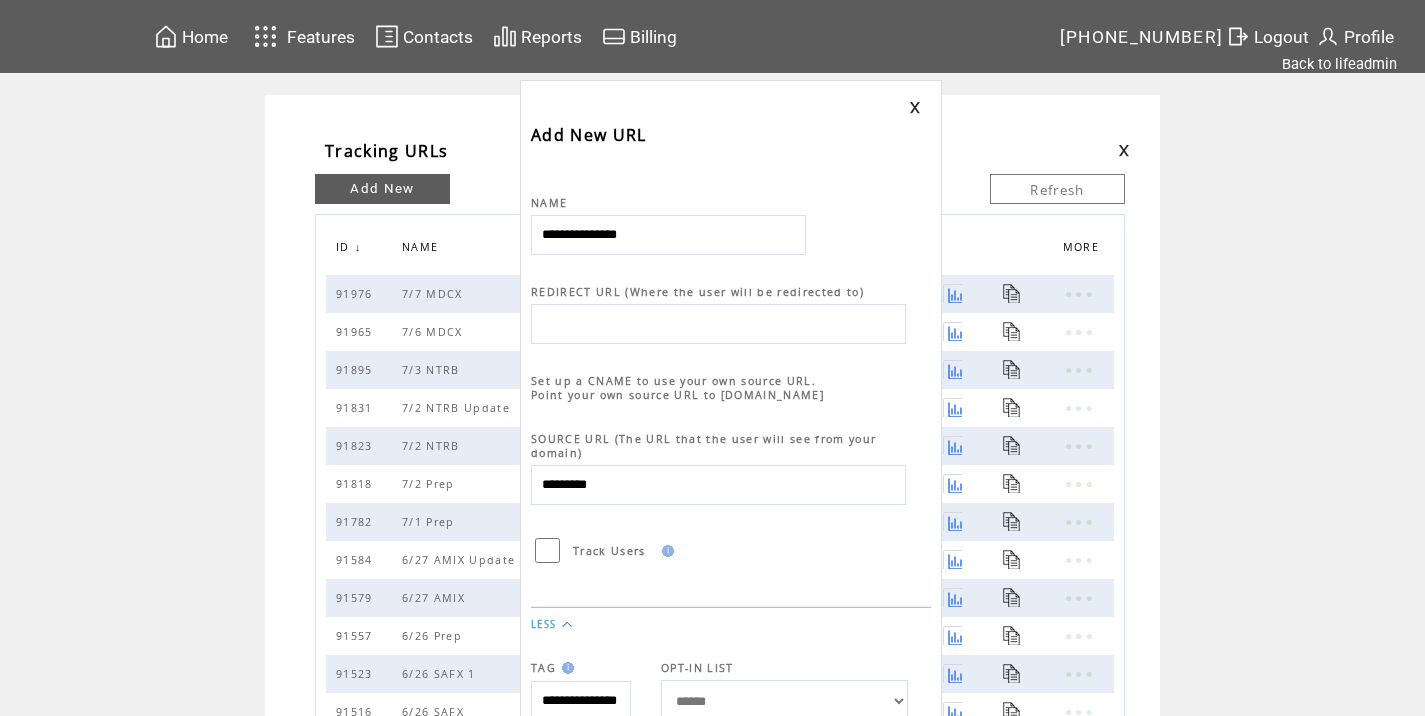 click at bounding box center [718, 324] 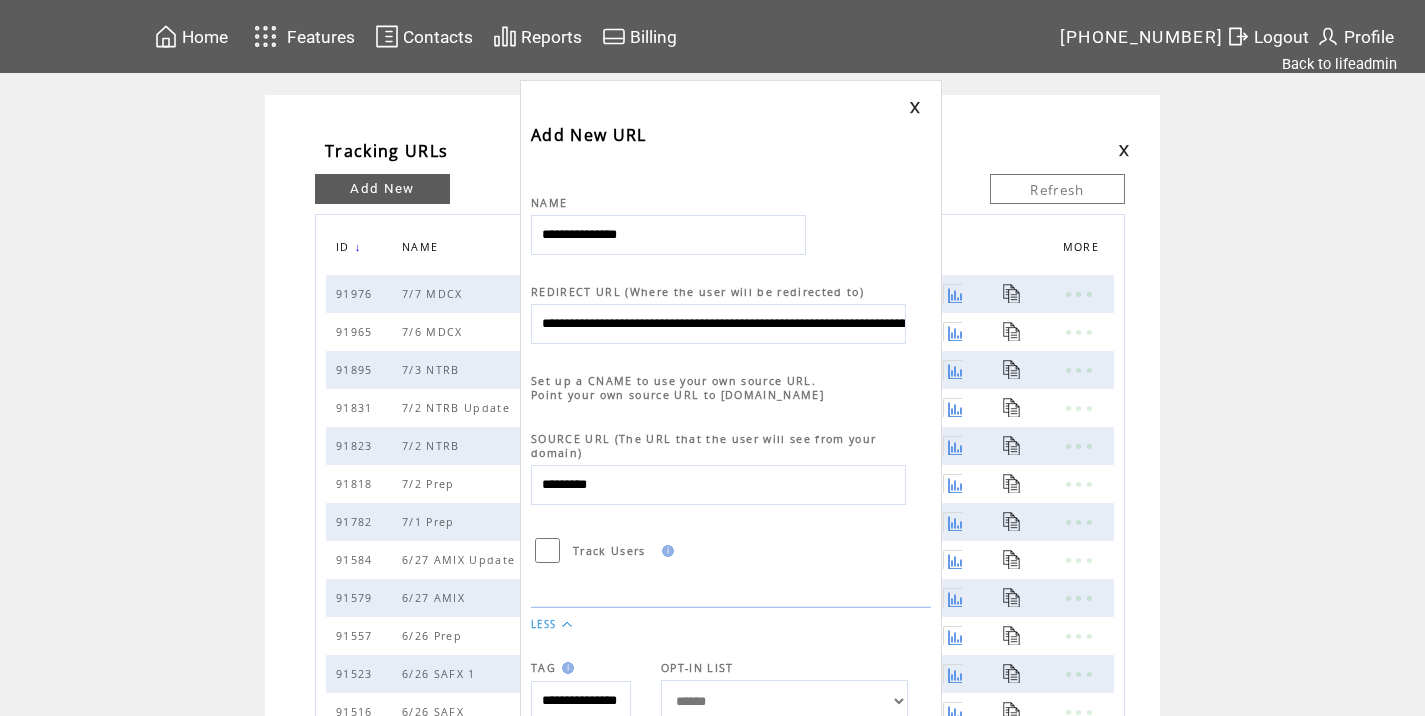 scroll, scrollTop: 0, scrollLeft: 850, axis: horizontal 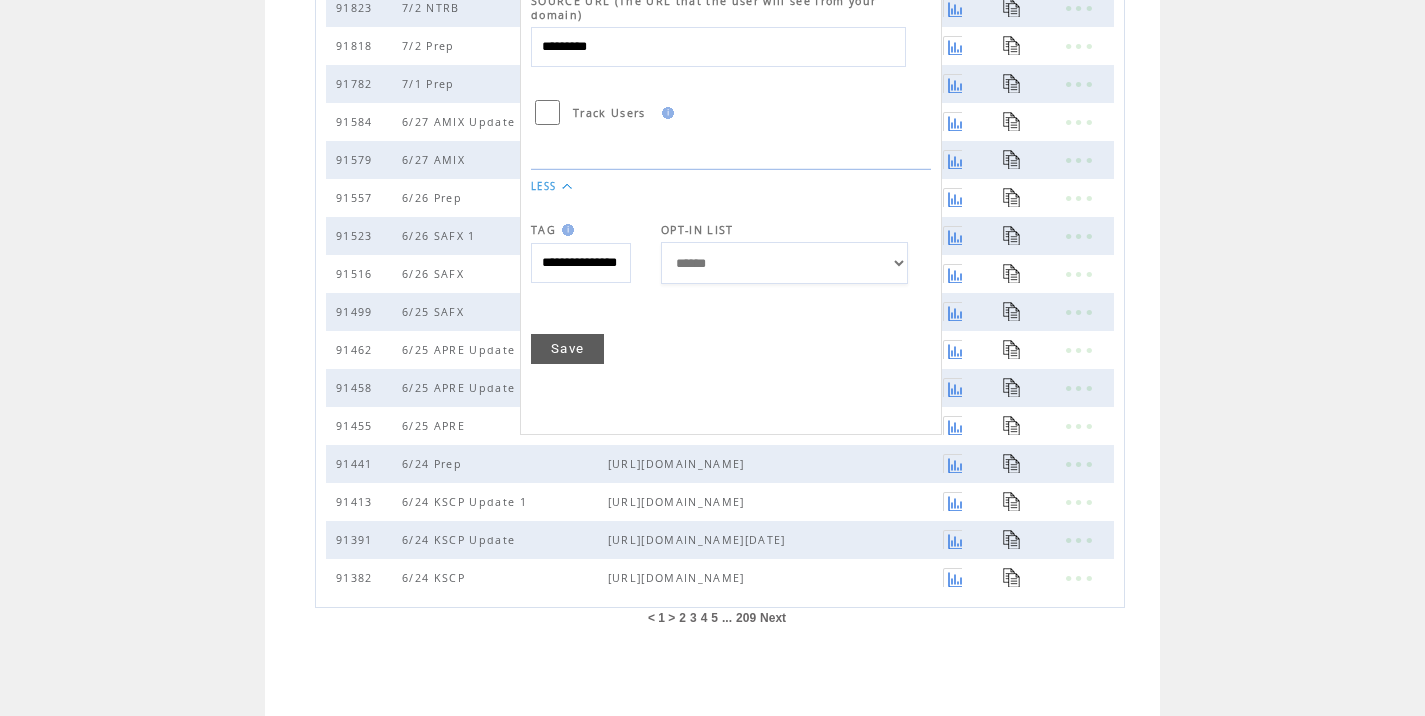 type on "**********" 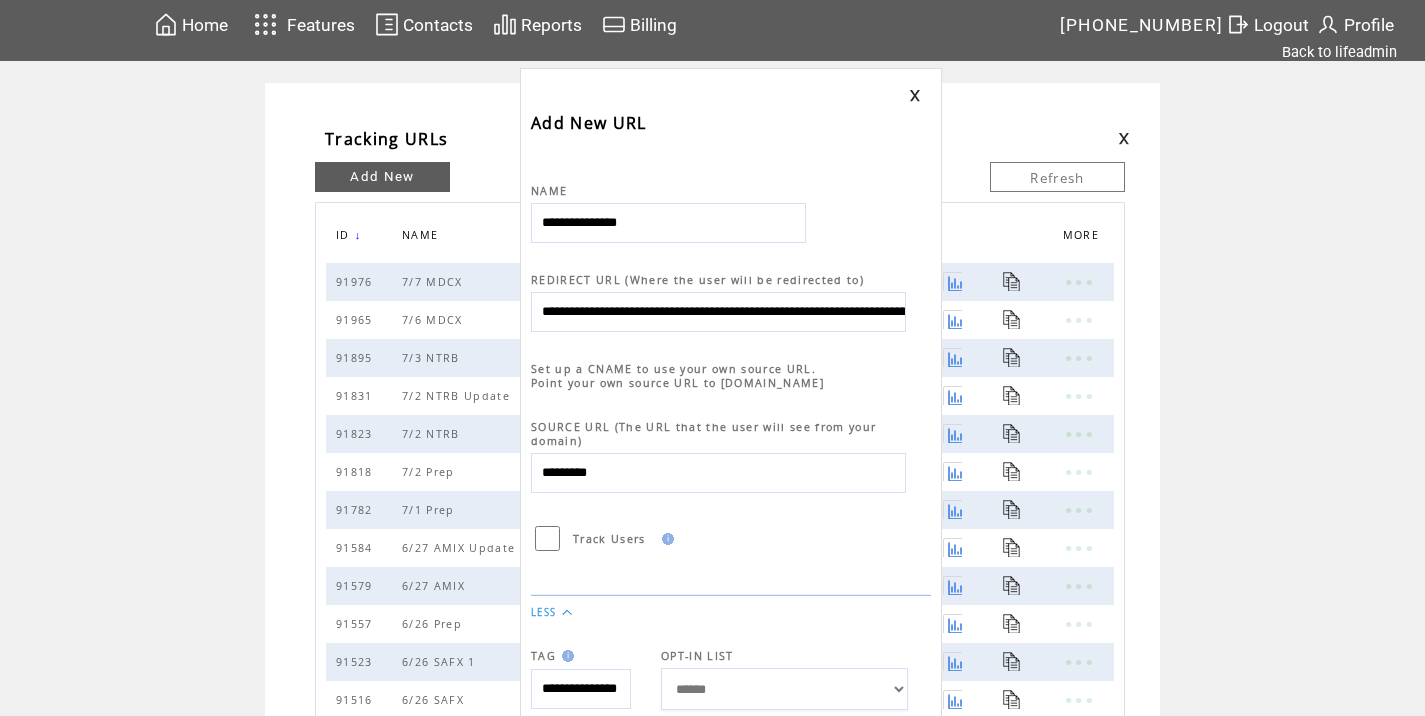 scroll, scrollTop: 0, scrollLeft: 0, axis: both 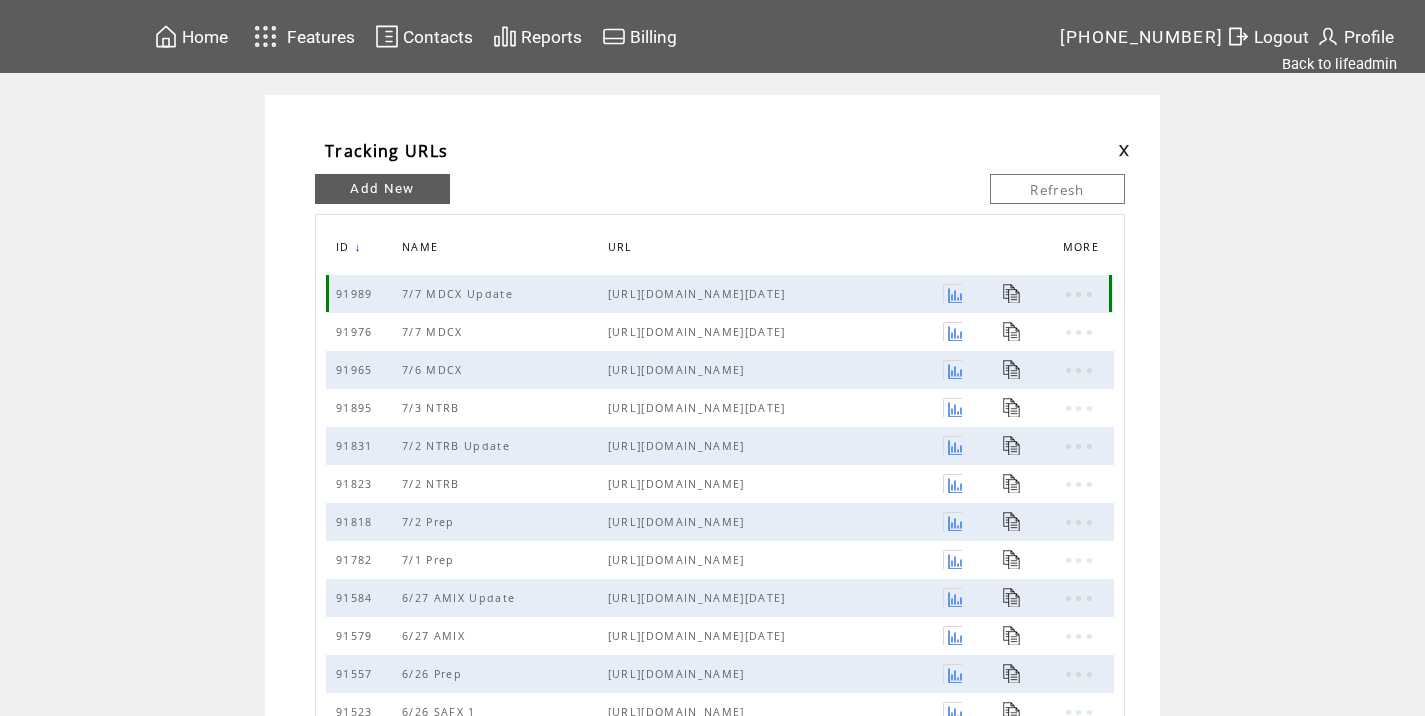 click at bounding box center (1012, 293) 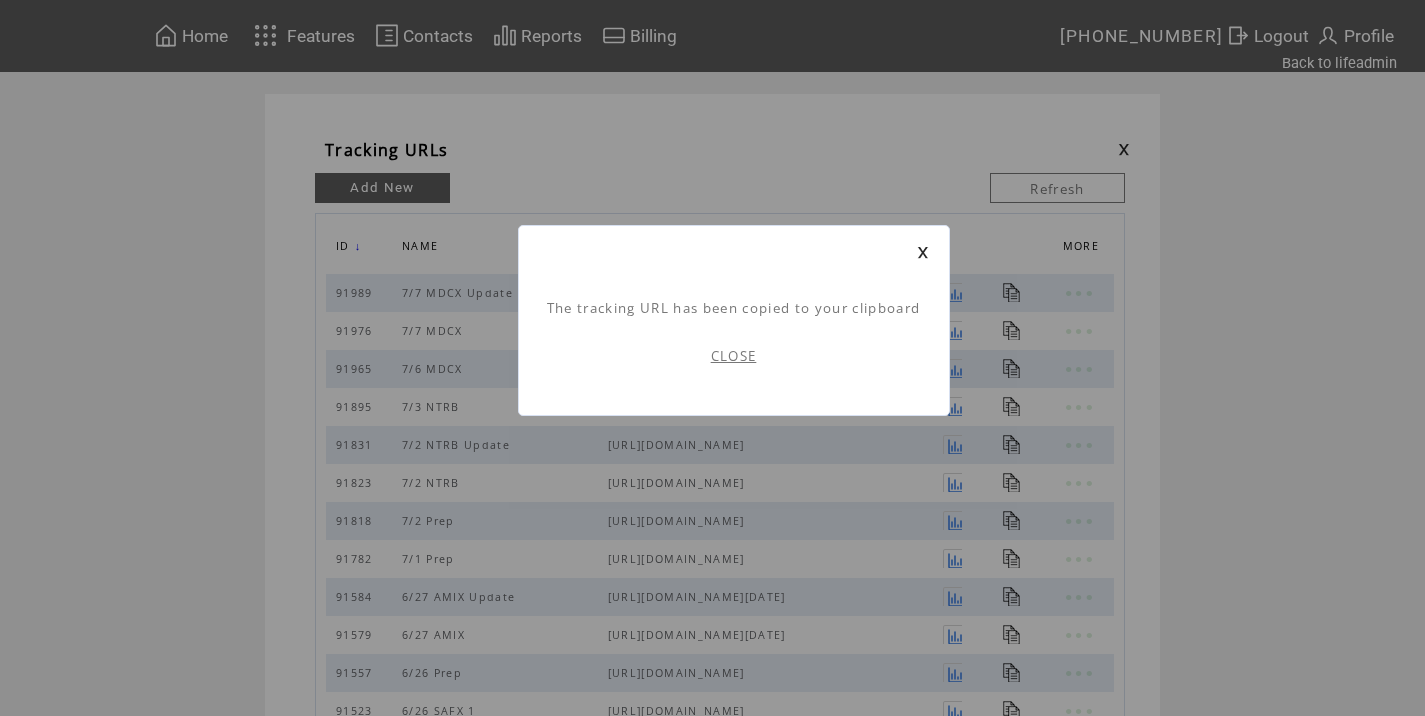 click on "CLOSE" at bounding box center (734, 356) 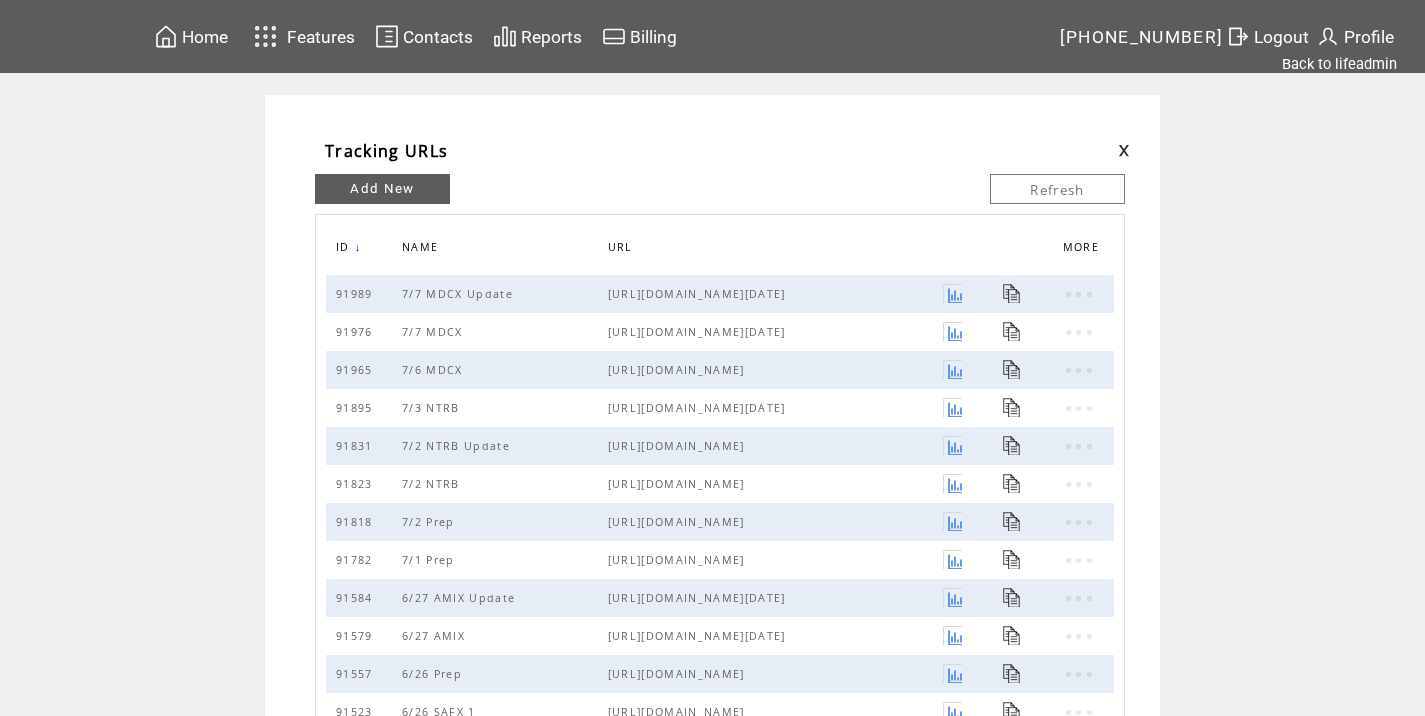 click at bounding box center [1124, 150] 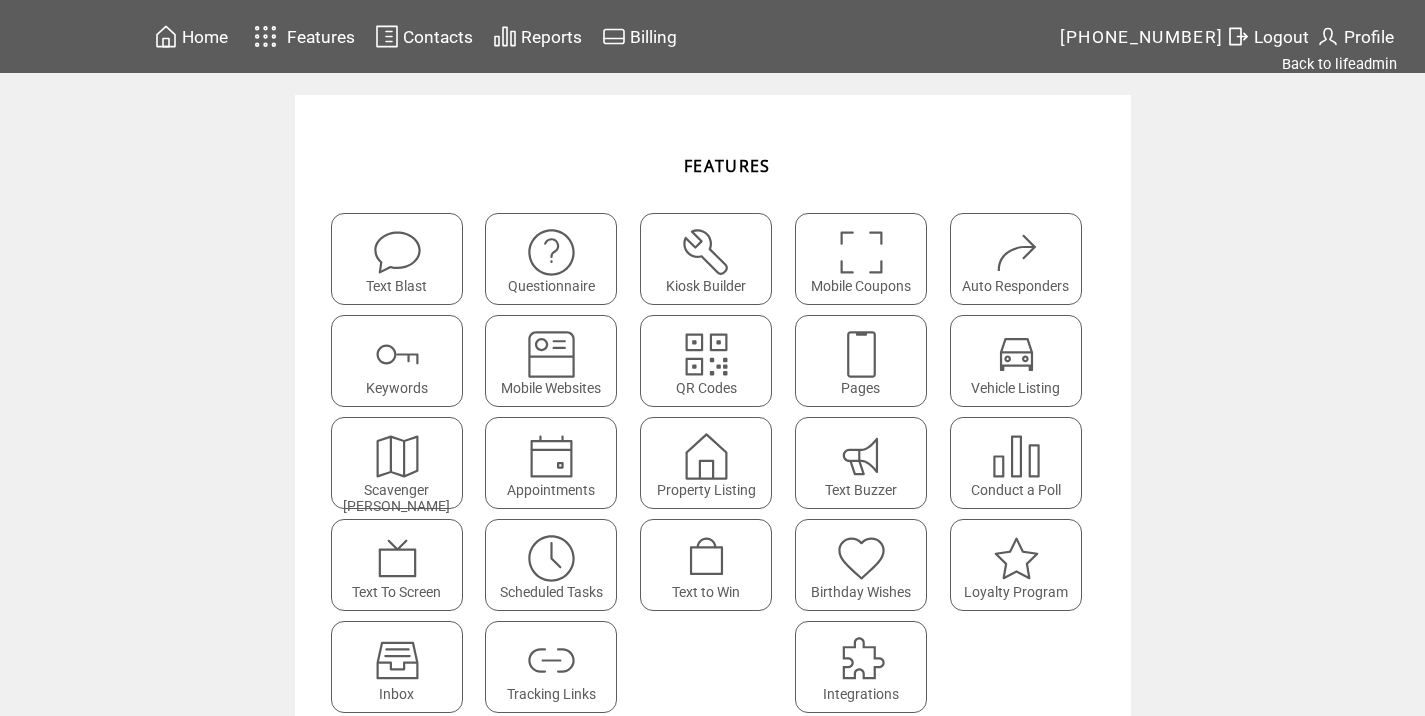 scroll, scrollTop: 0, scrollLeft: 0, axis: both 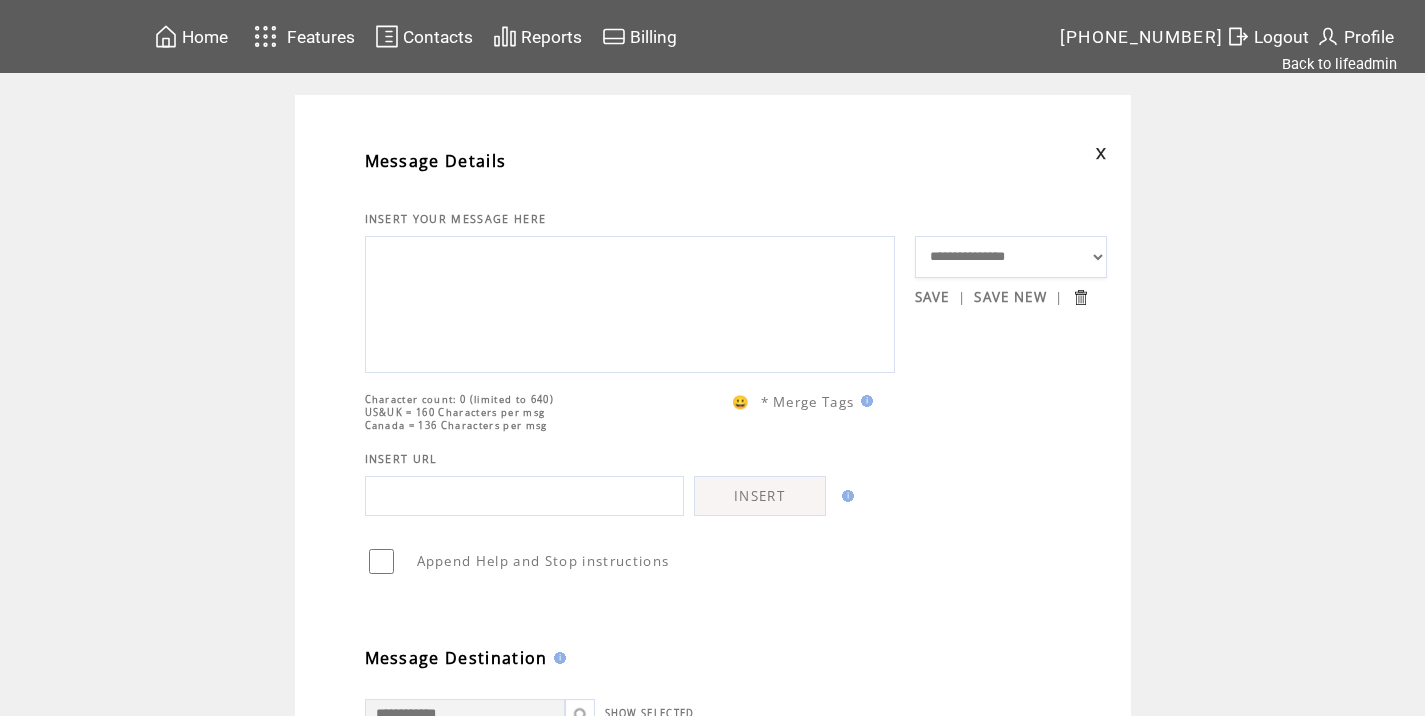 click at bounding box center [630, 302] 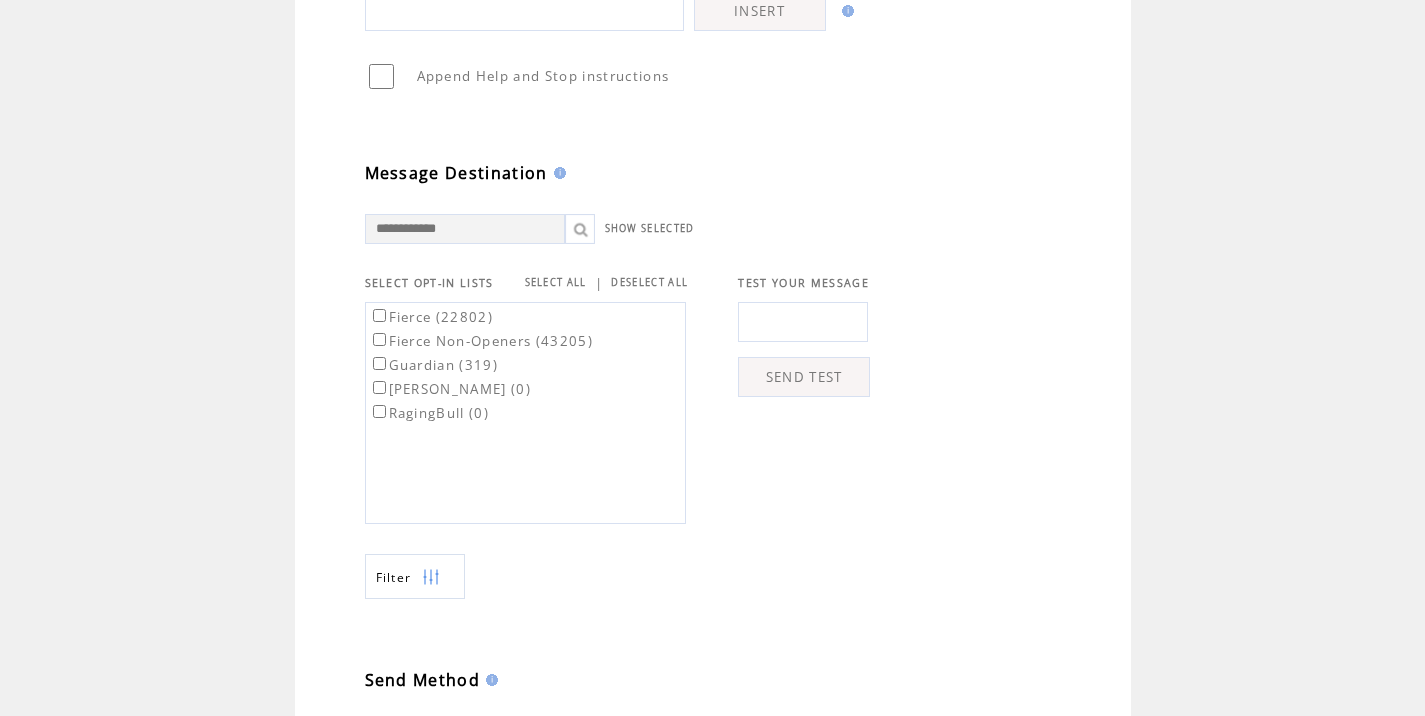 scroll, scrollTop: 493, scrollLeft: 0, axis: vertical 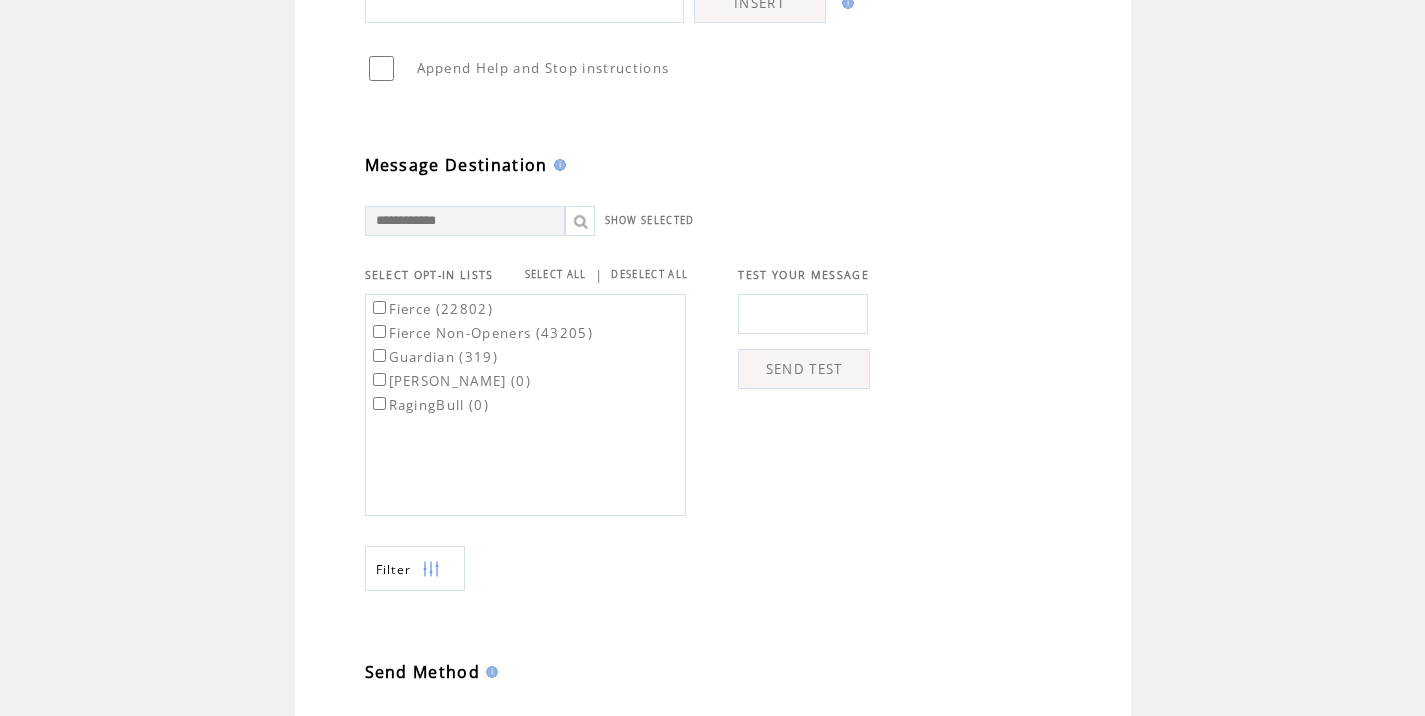 type on "**********" 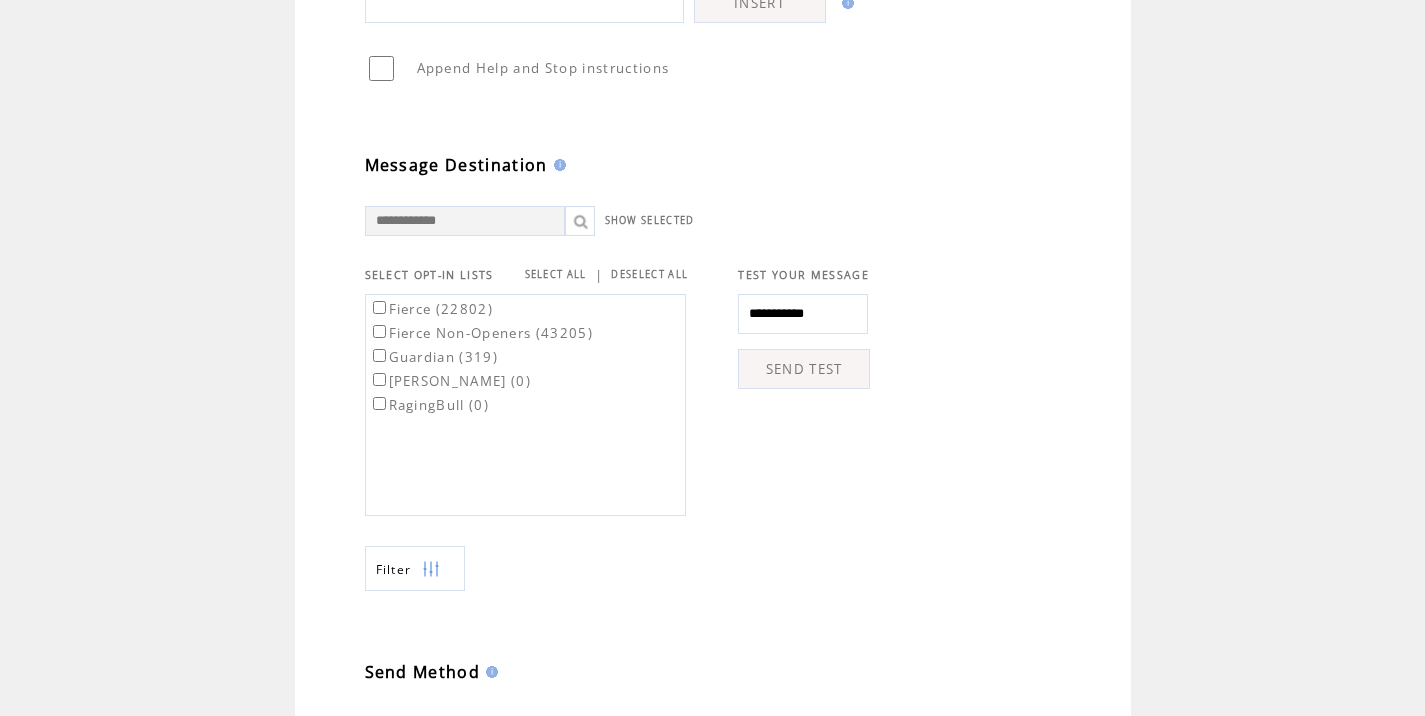 click on "SEND TEST" at bounding box center [804, 369] 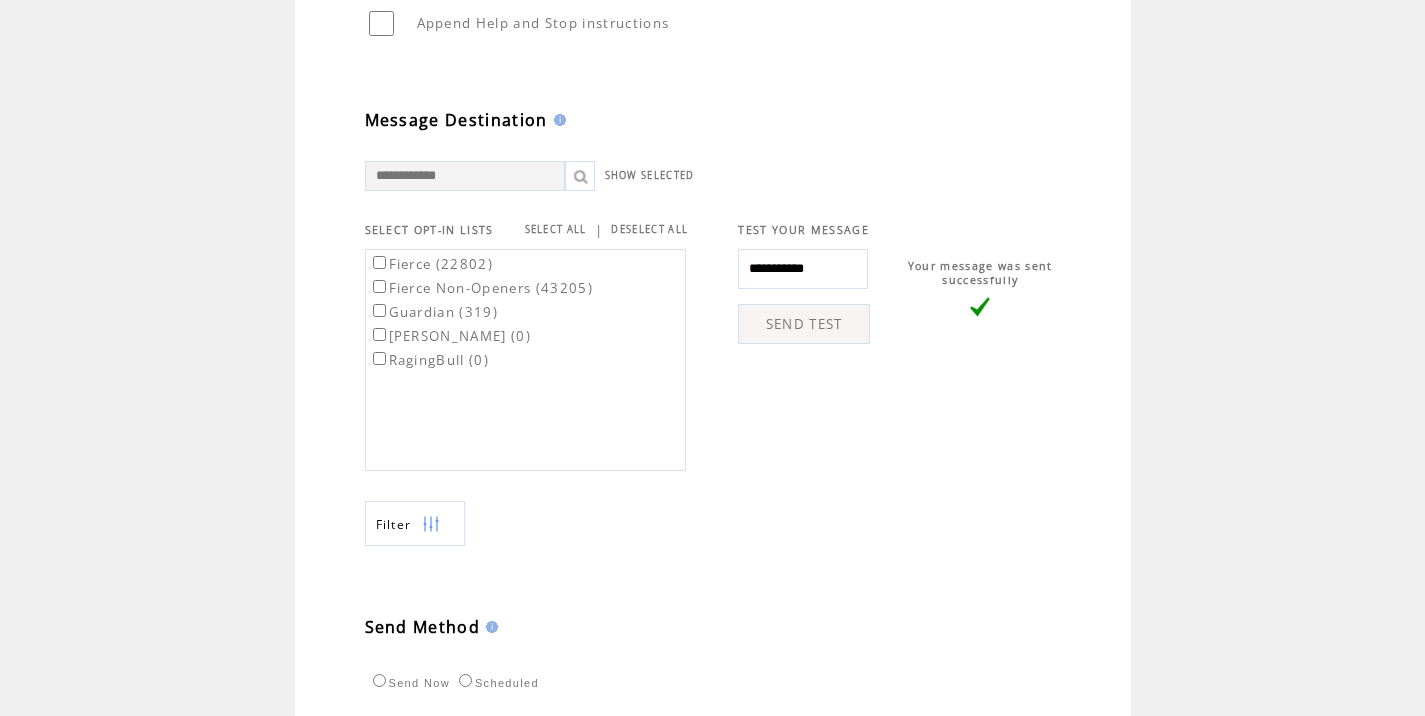 scroll, scrollTop: 774, scrollLeft: 0, axis: vertical 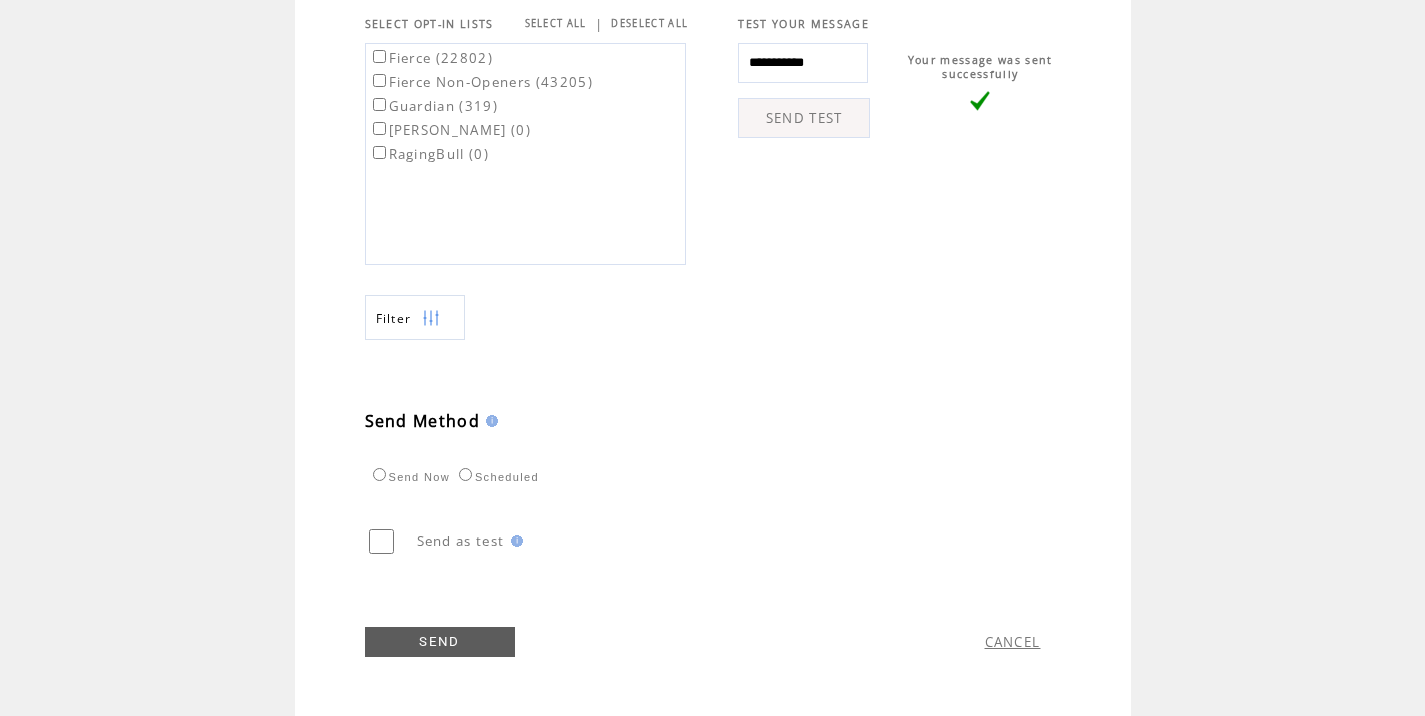 click on "Fierce (22802)" at bounding box center (431, 58) 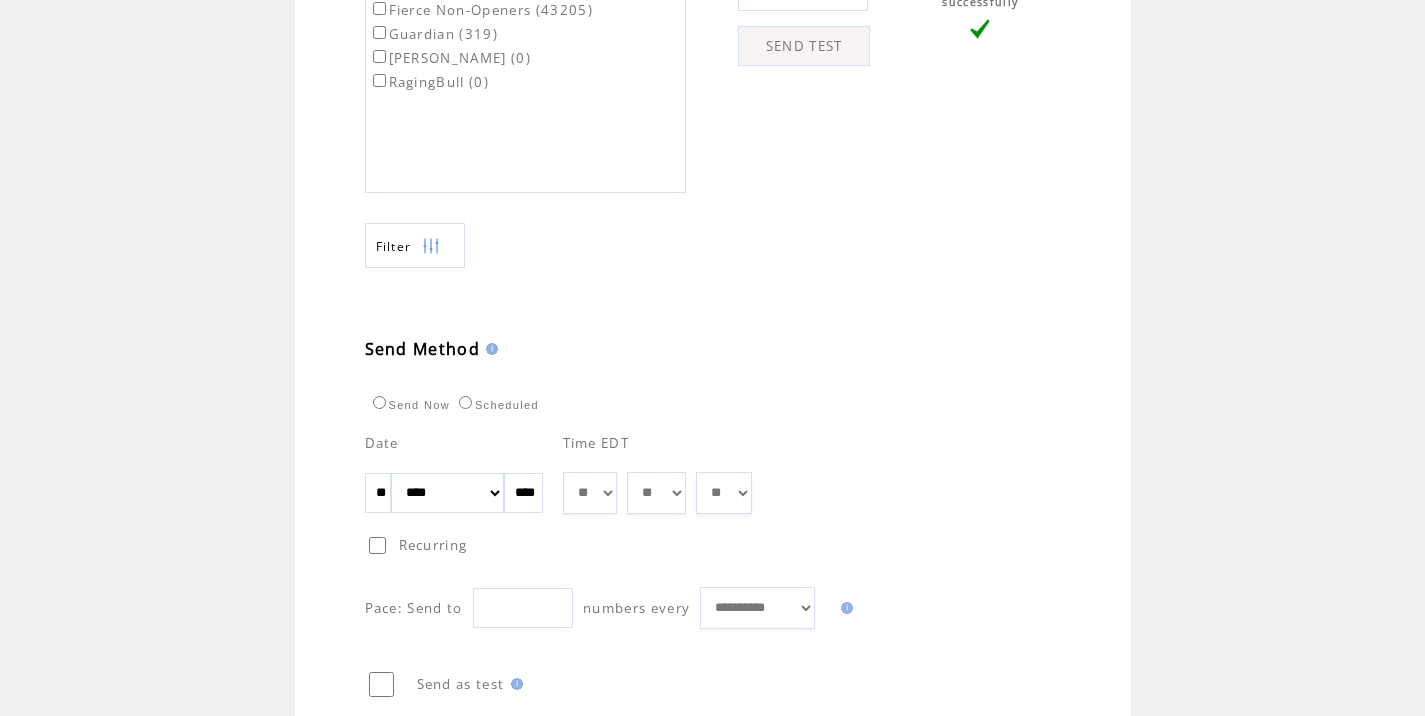 scroll, scrollTop: 847, scrollLeft: 0, axis: vertical 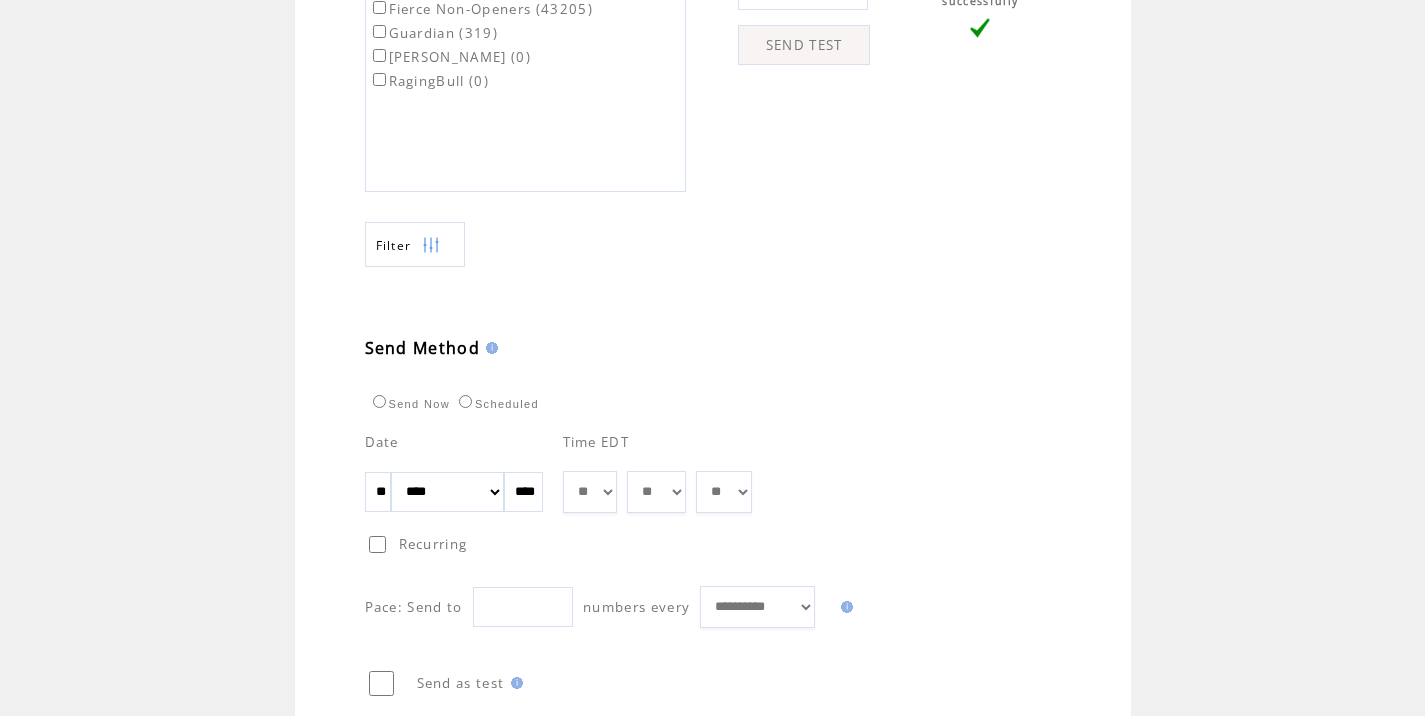 click on "** 	 ** 	 ** 	 ** 	 ** 	 ** 	 ** 	 ** 	 ** 	 ** 	 ** 	 ** 	 **" at bounding box center (590, 492) 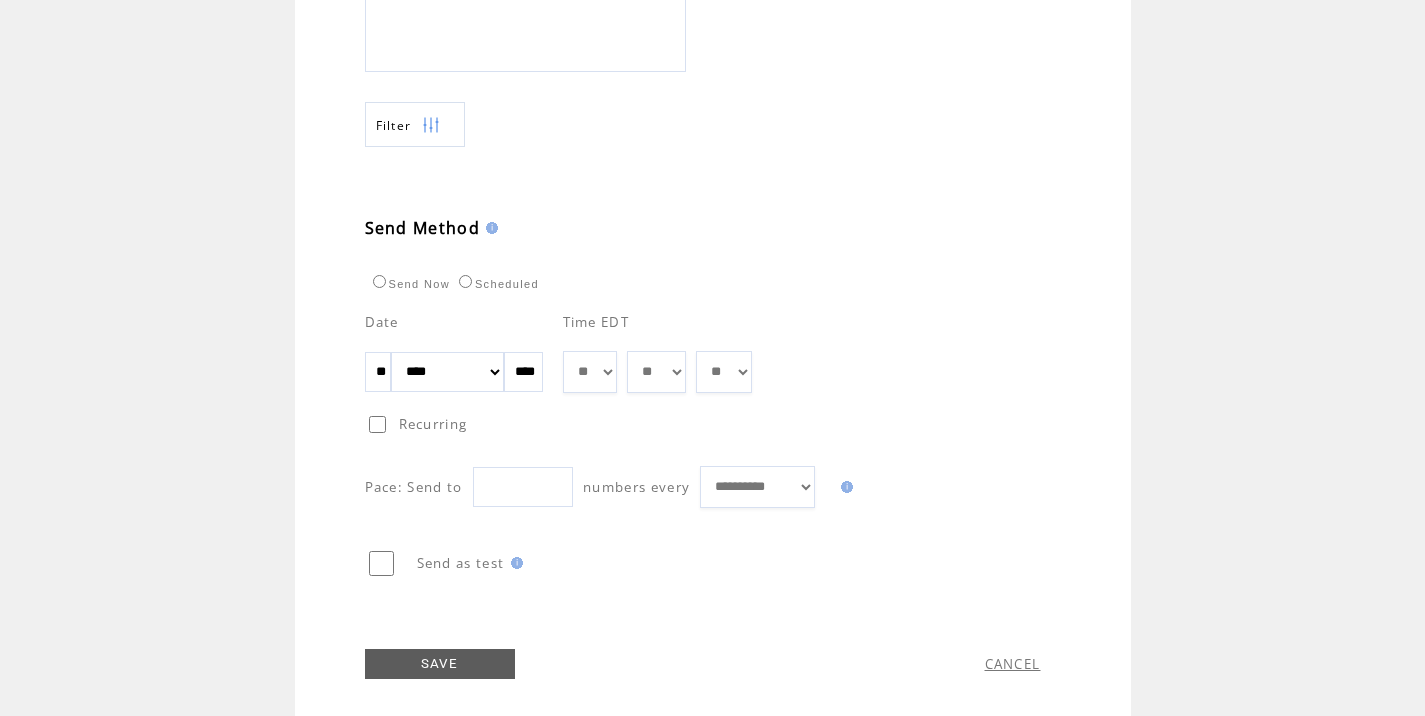 scroll, scrollTop: 989, scrollLeft: 0, axis: vertical 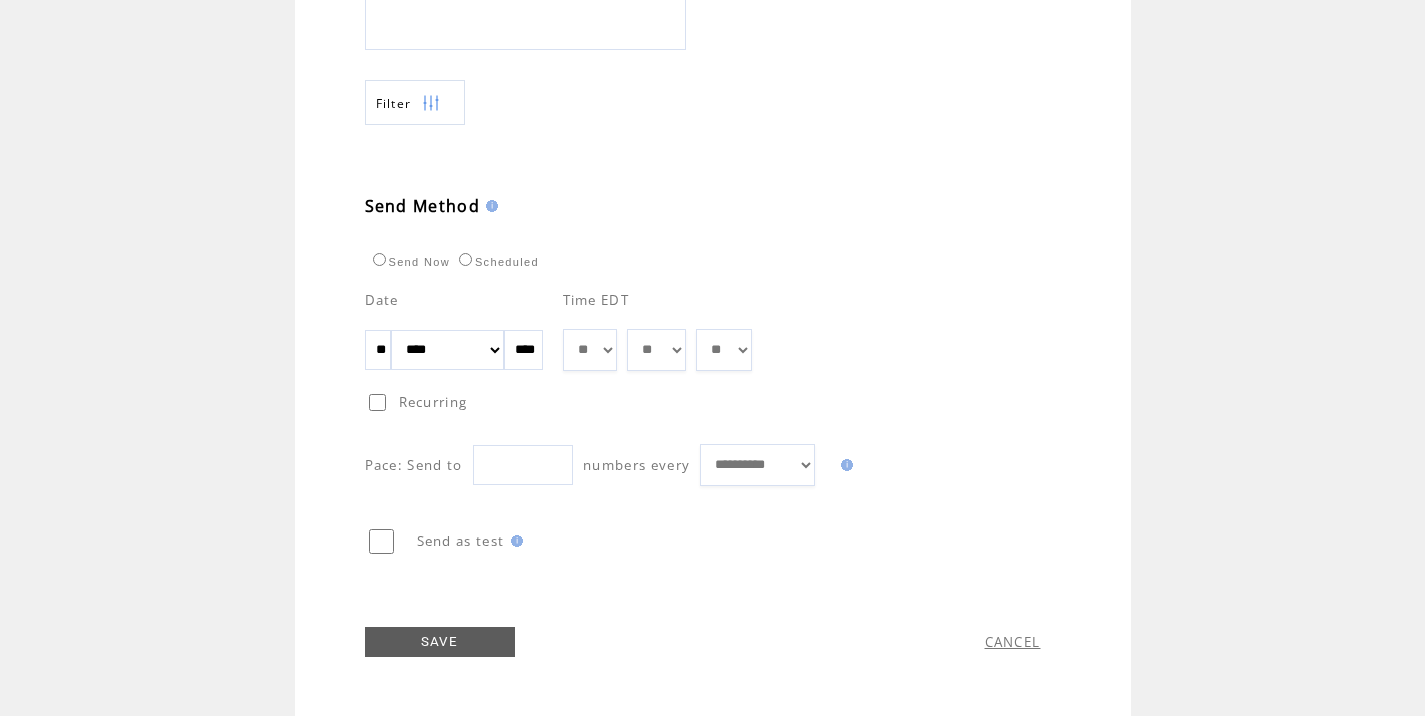 click on "SAVE" at bounding box center [440, 642] 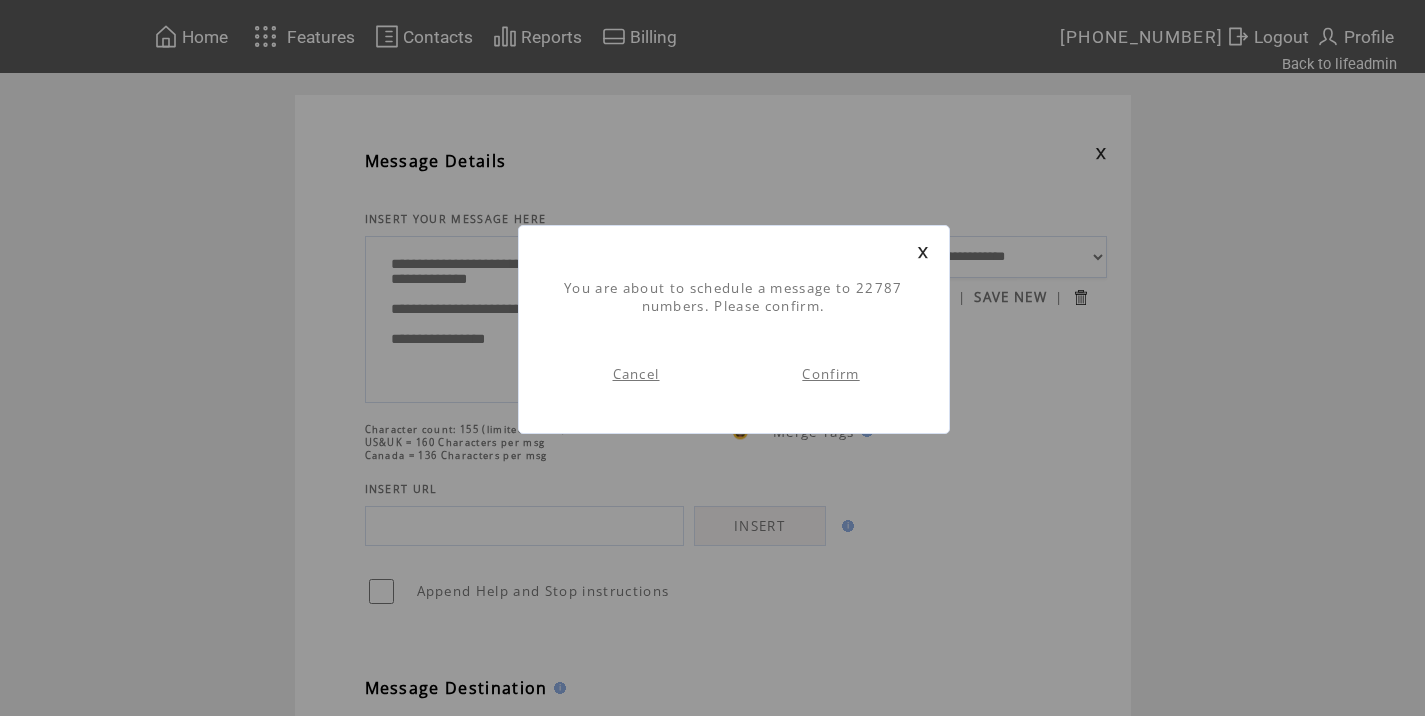 scroll, scrollTop: 1, scrollLeft: 0, axis: vertical 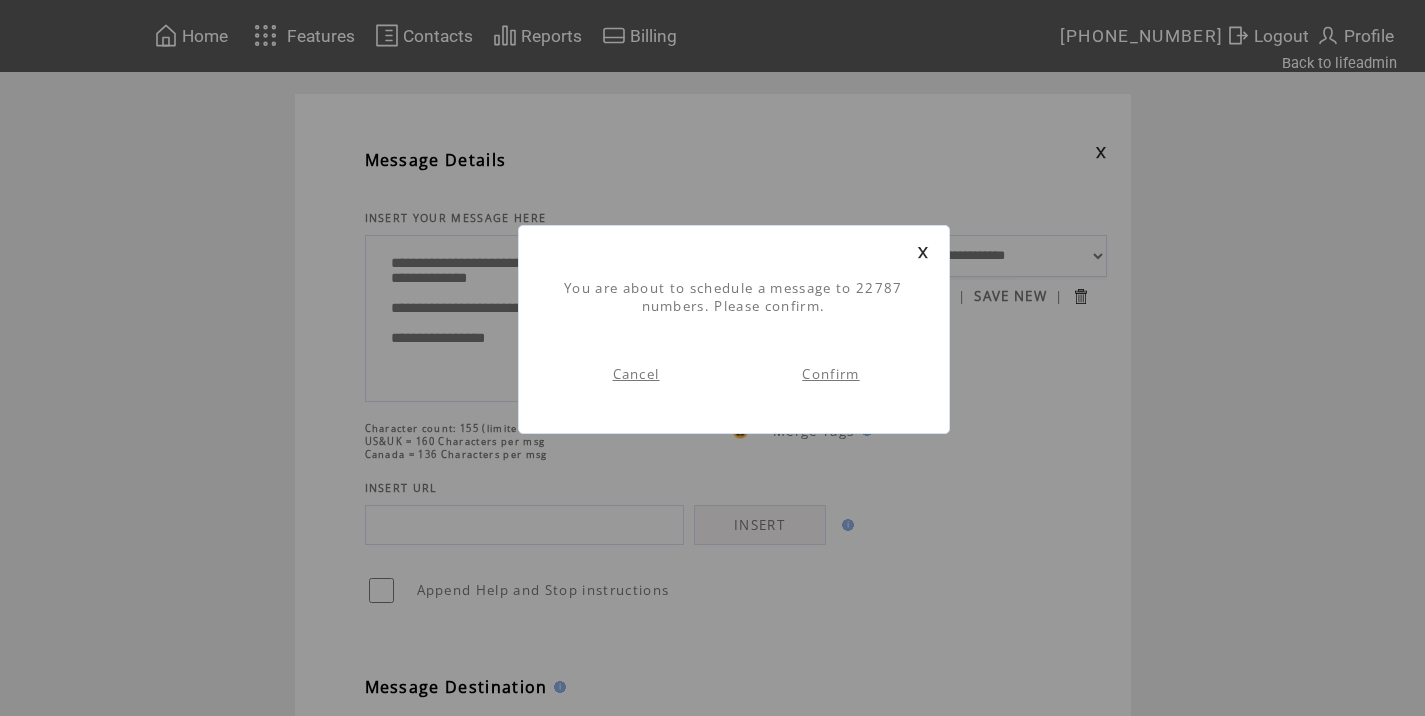 click on "Confirm" at bounding box center (830, 374) 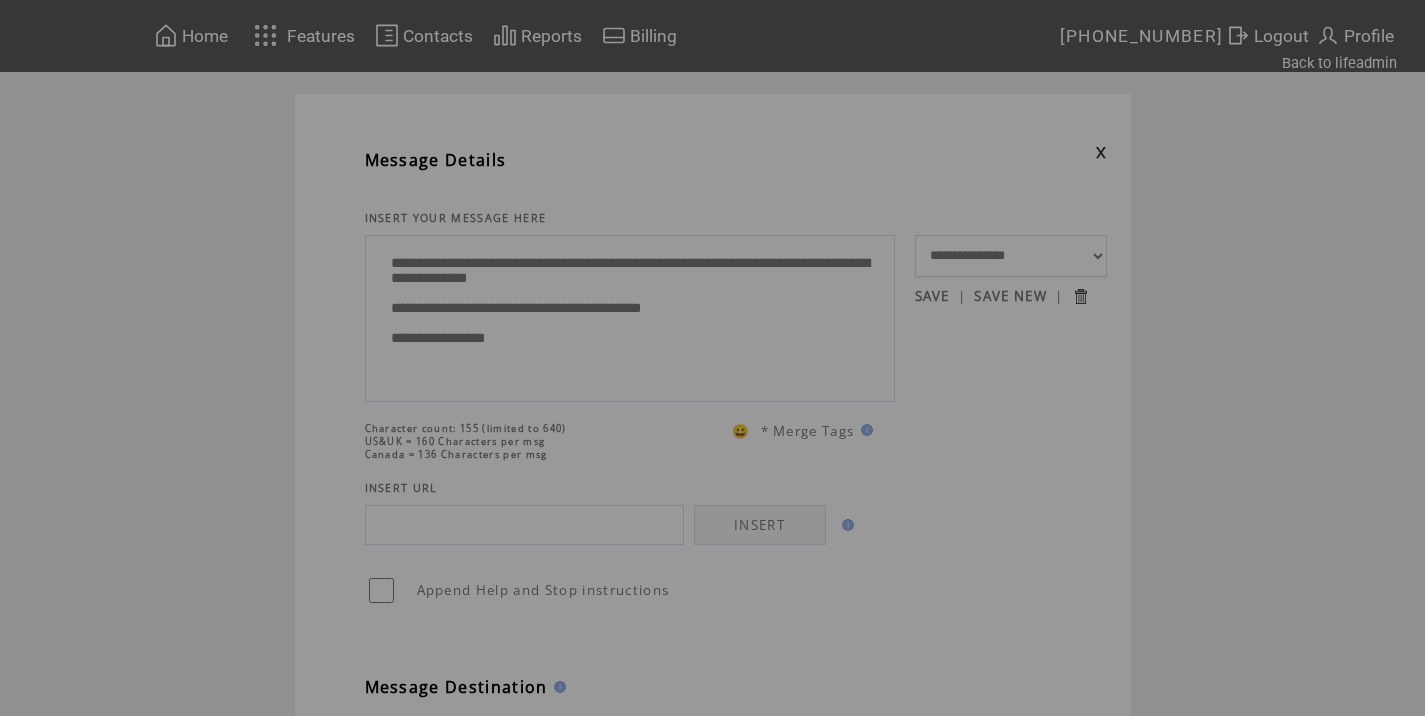 scroll, scrollTop: 0, scrollLeft: 0, axis: both 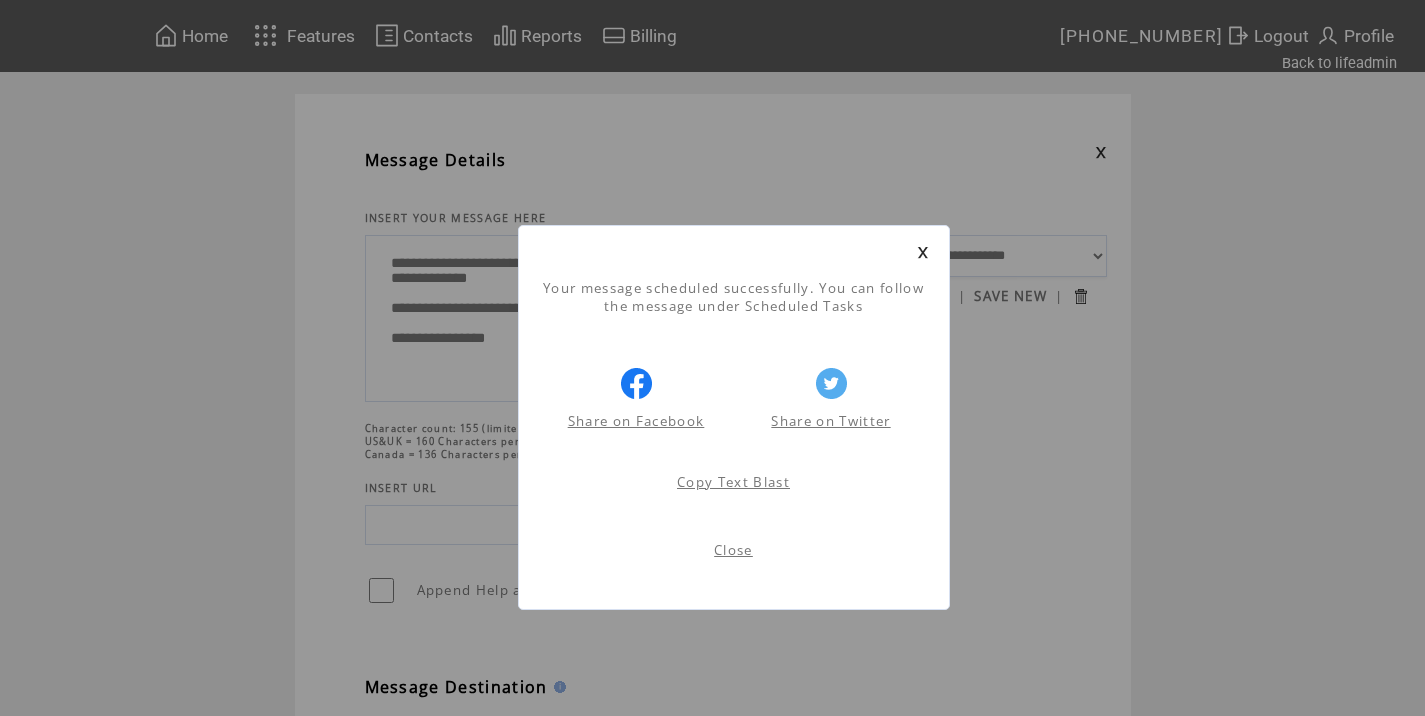 click on "Close" at bounding box center [734, 555] 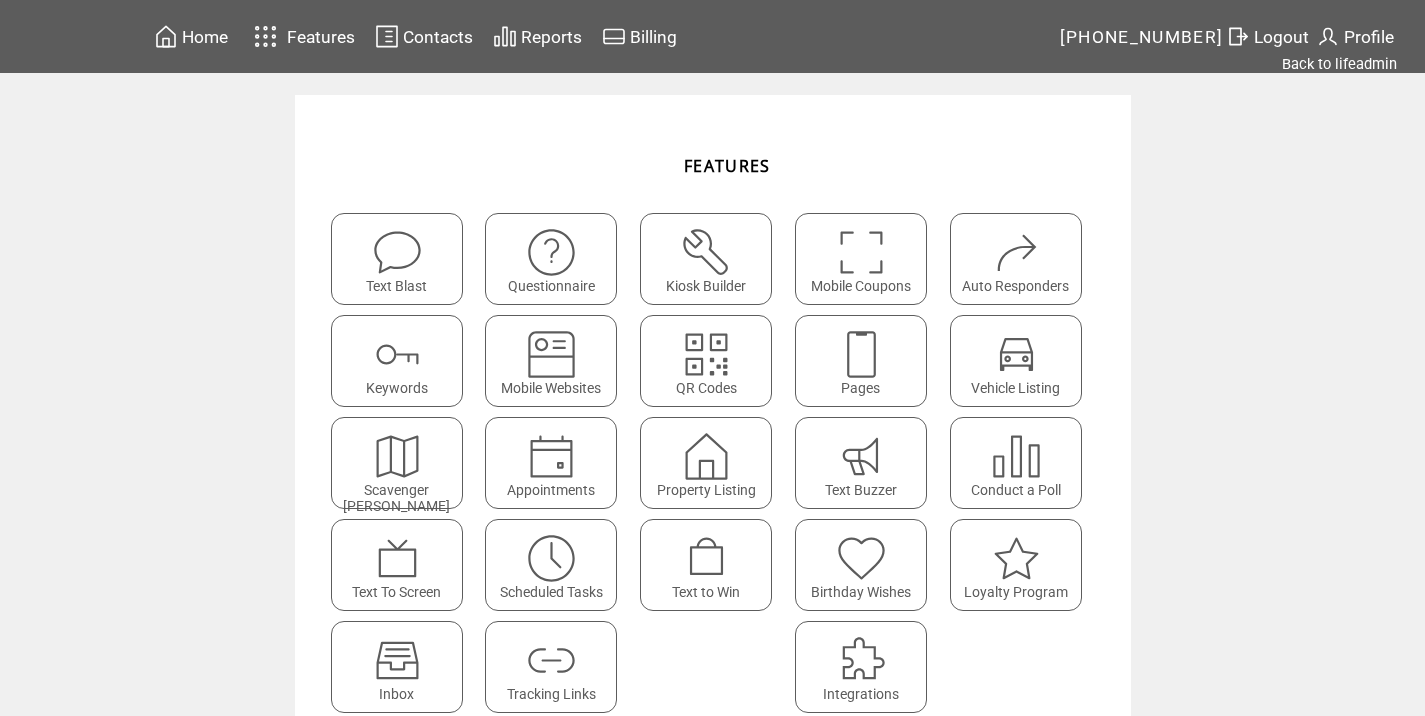 scroll, scrollTop: 0, scrollLeft: 0, axis: both 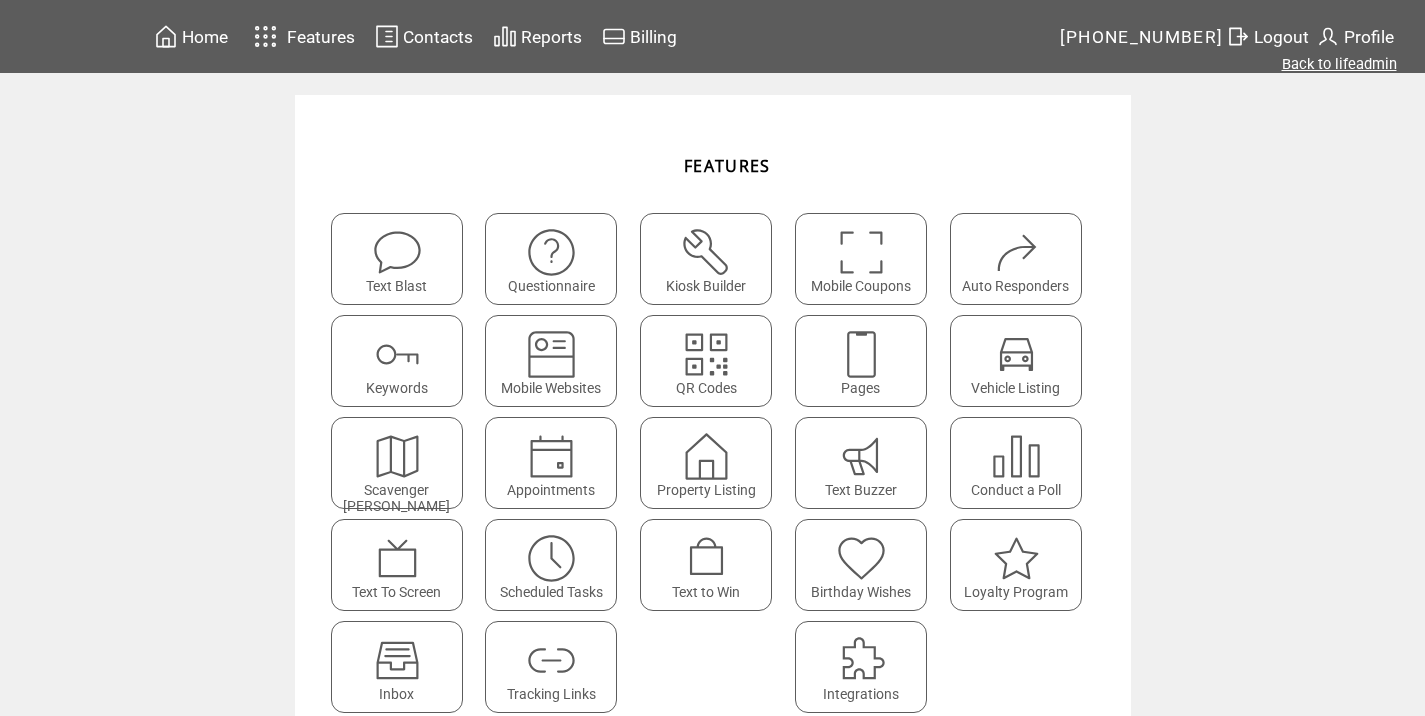 click on "Back to lifeadmin" at bounding box center (1339, 64) 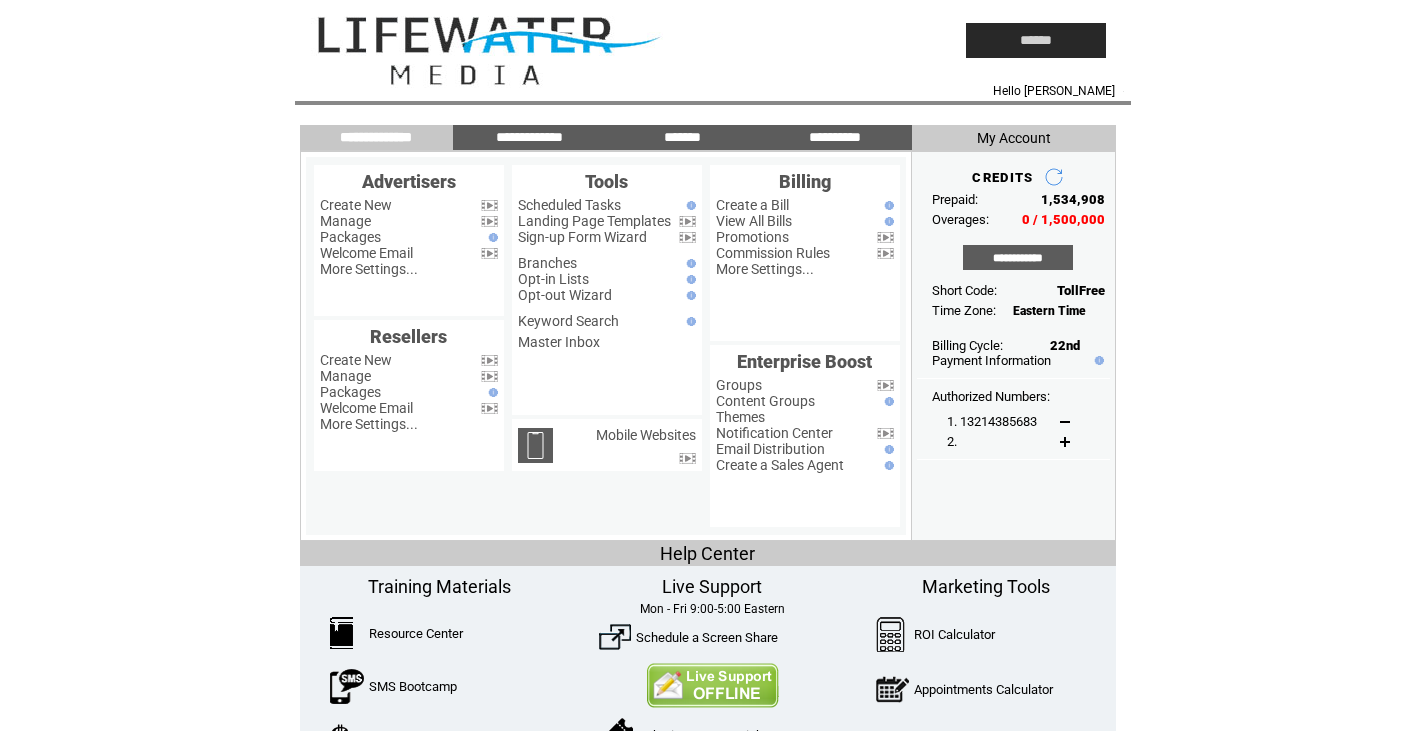 scroll, scrollTop: 0, scrollLeft: 0, axis: both 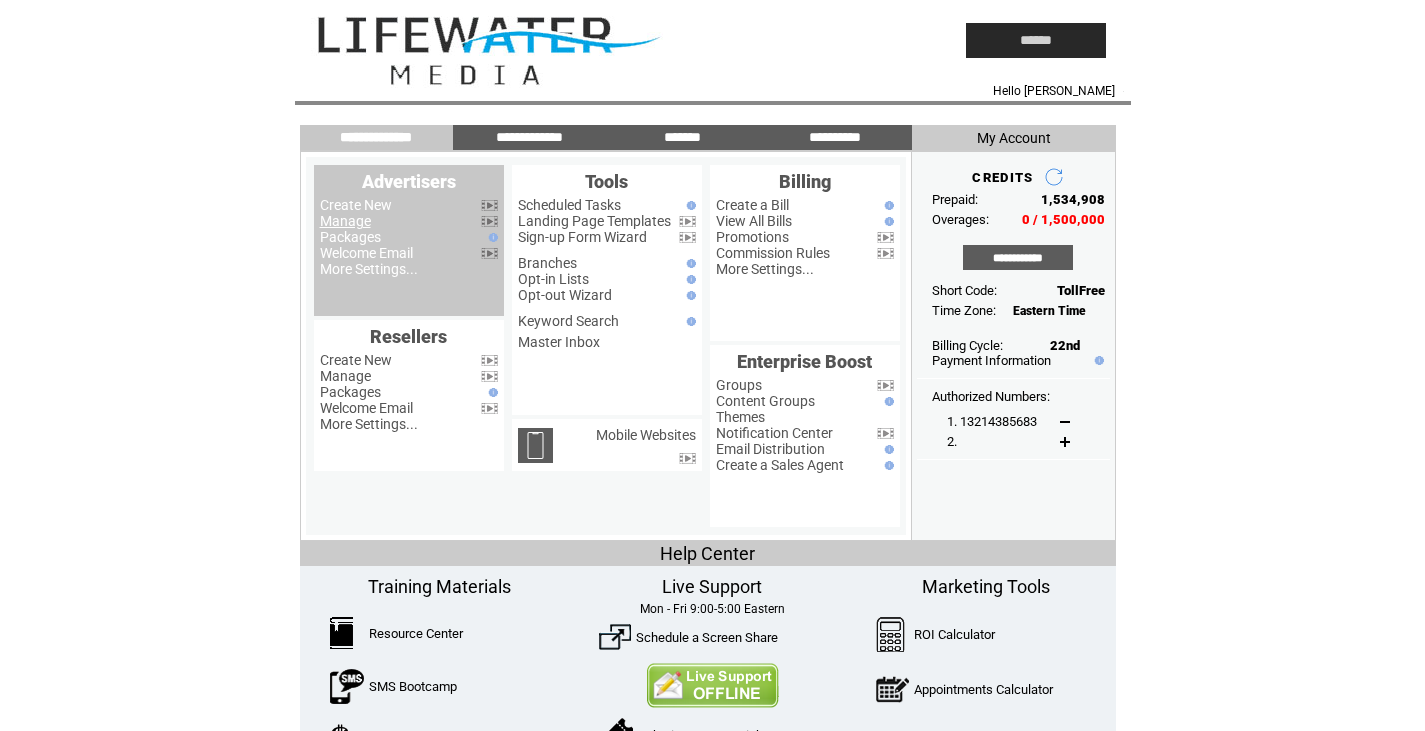click on "Manage" at bounding box center [345, 221] 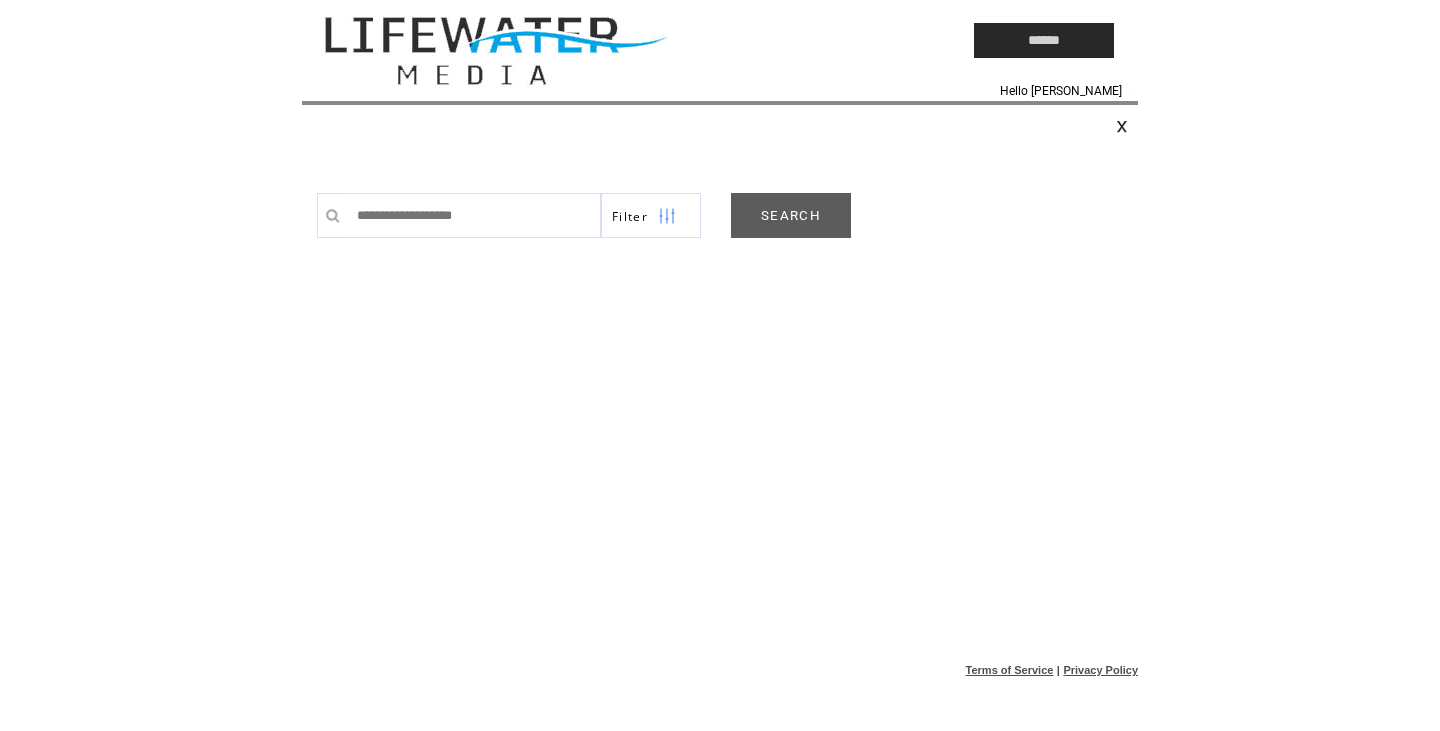 scroll, scrollTop: 0, scrollLeft: 0, axis: both 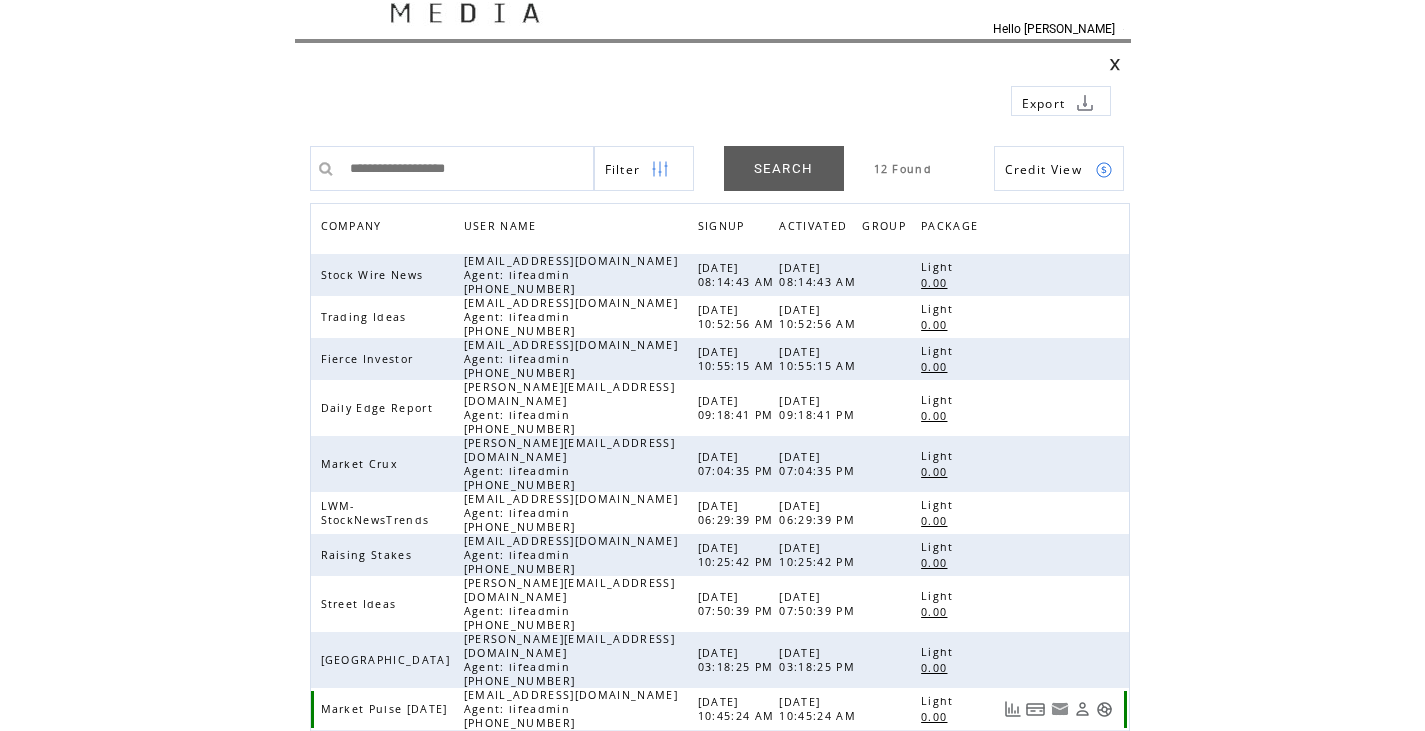 click at bounding box center [1104, 709] 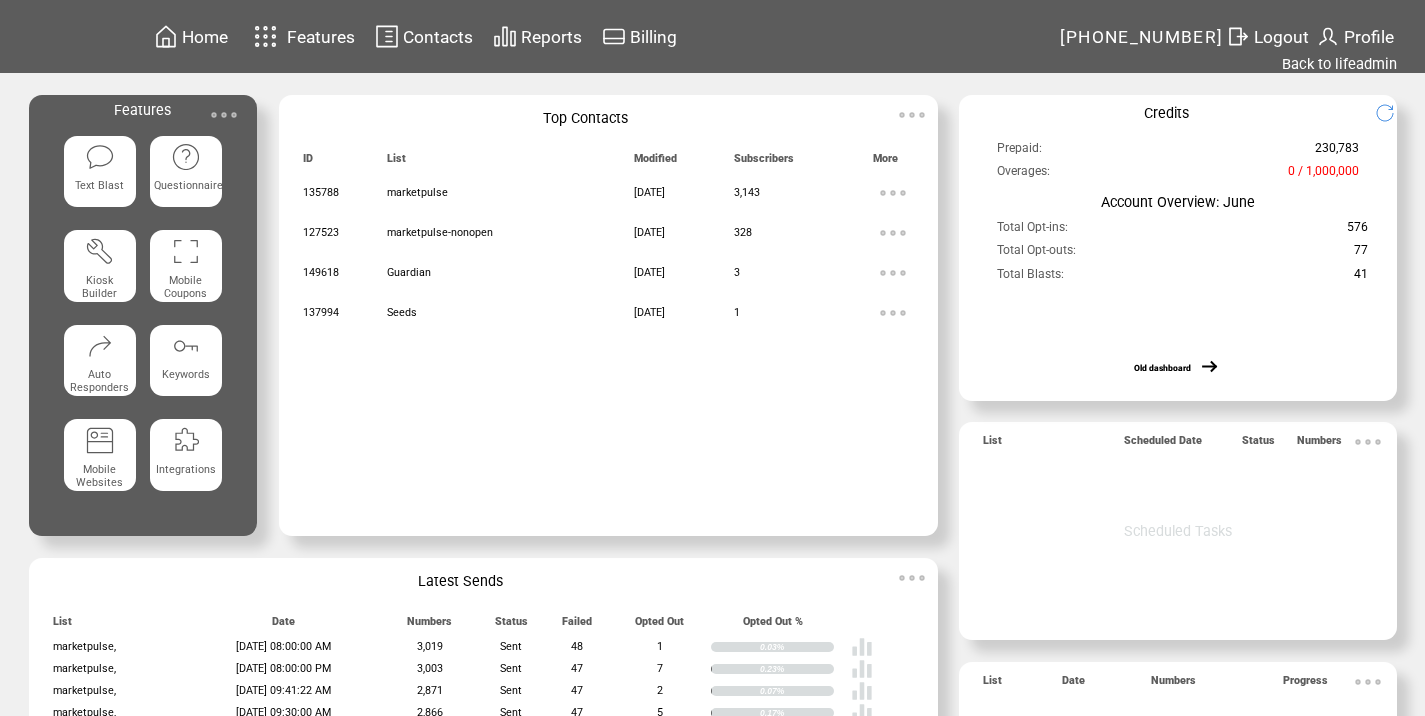 scroll, scrollTop: 0, scrollLeft: 0, axis: both 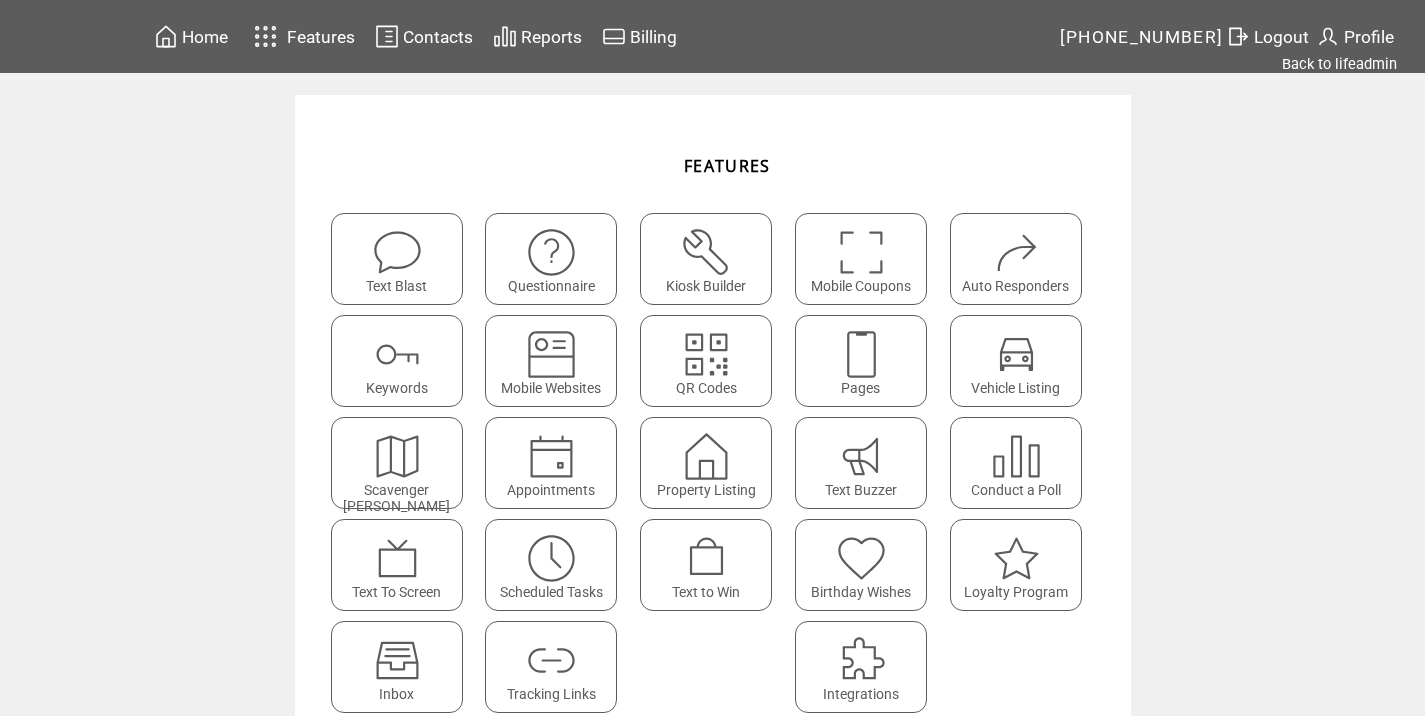 click at bounding box center [551, 660] 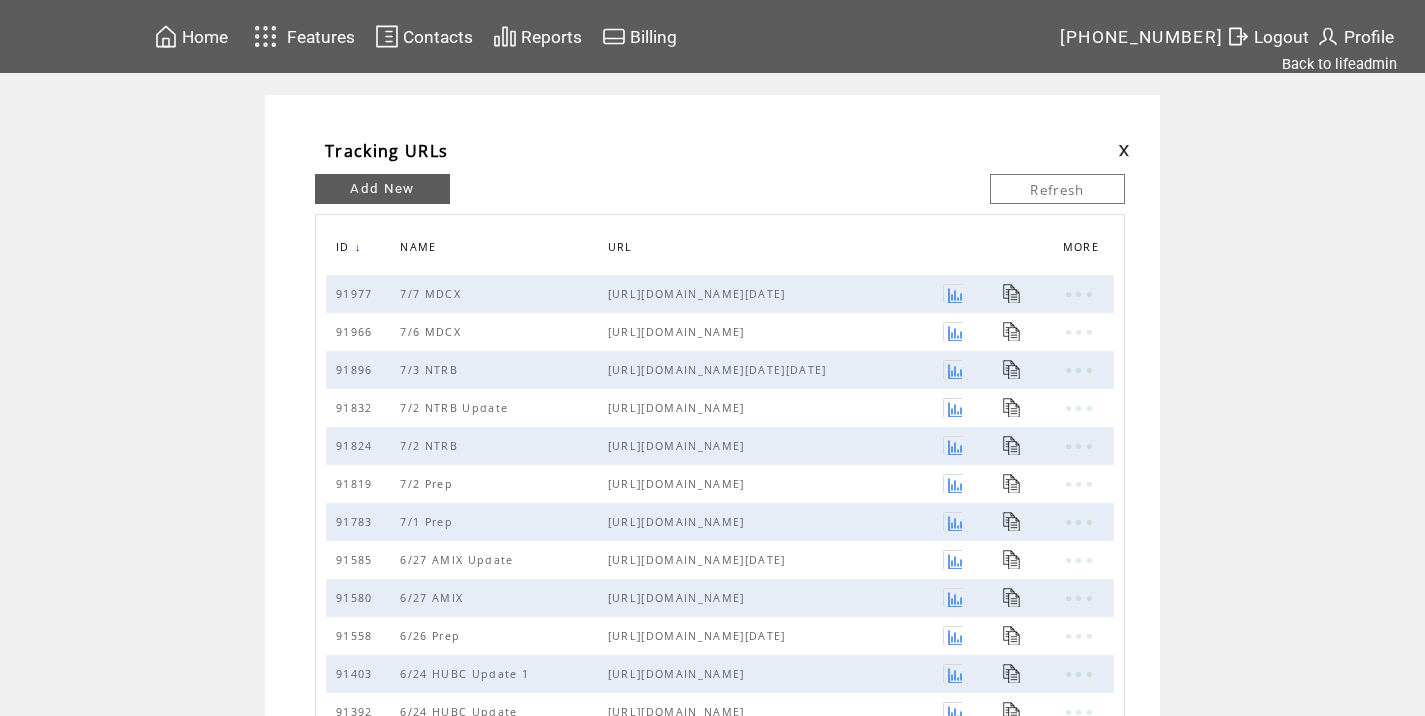 scroll, scrollTop: 0, scrollLeft: 0, axis: both 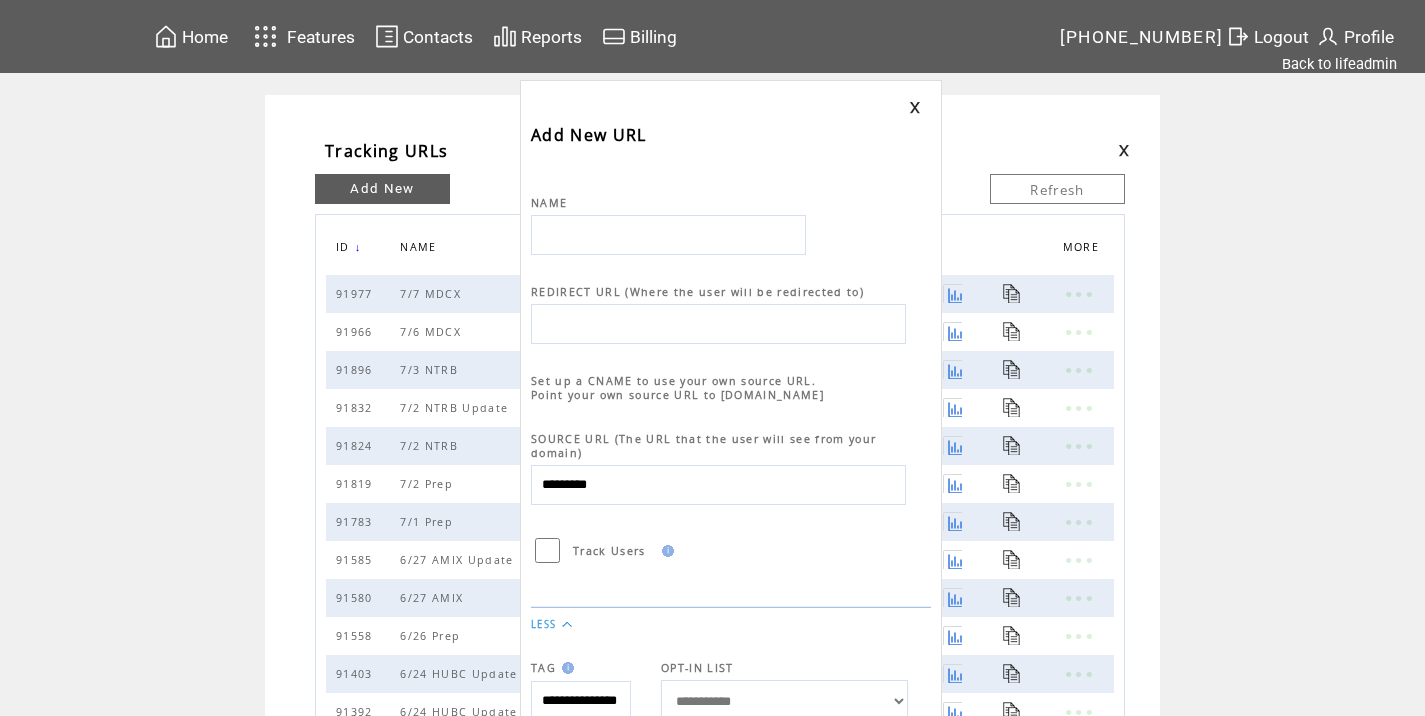 click at bounding box center (668, 235) 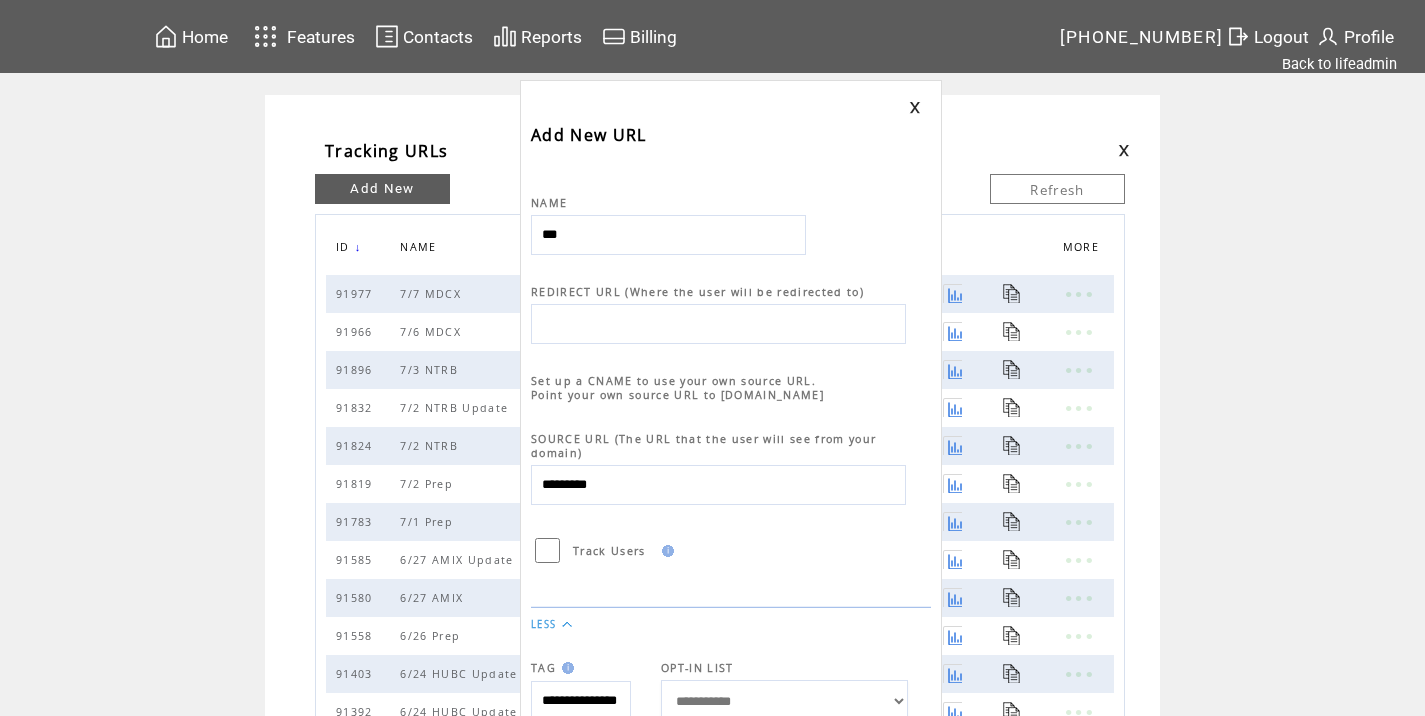 type on "**********" 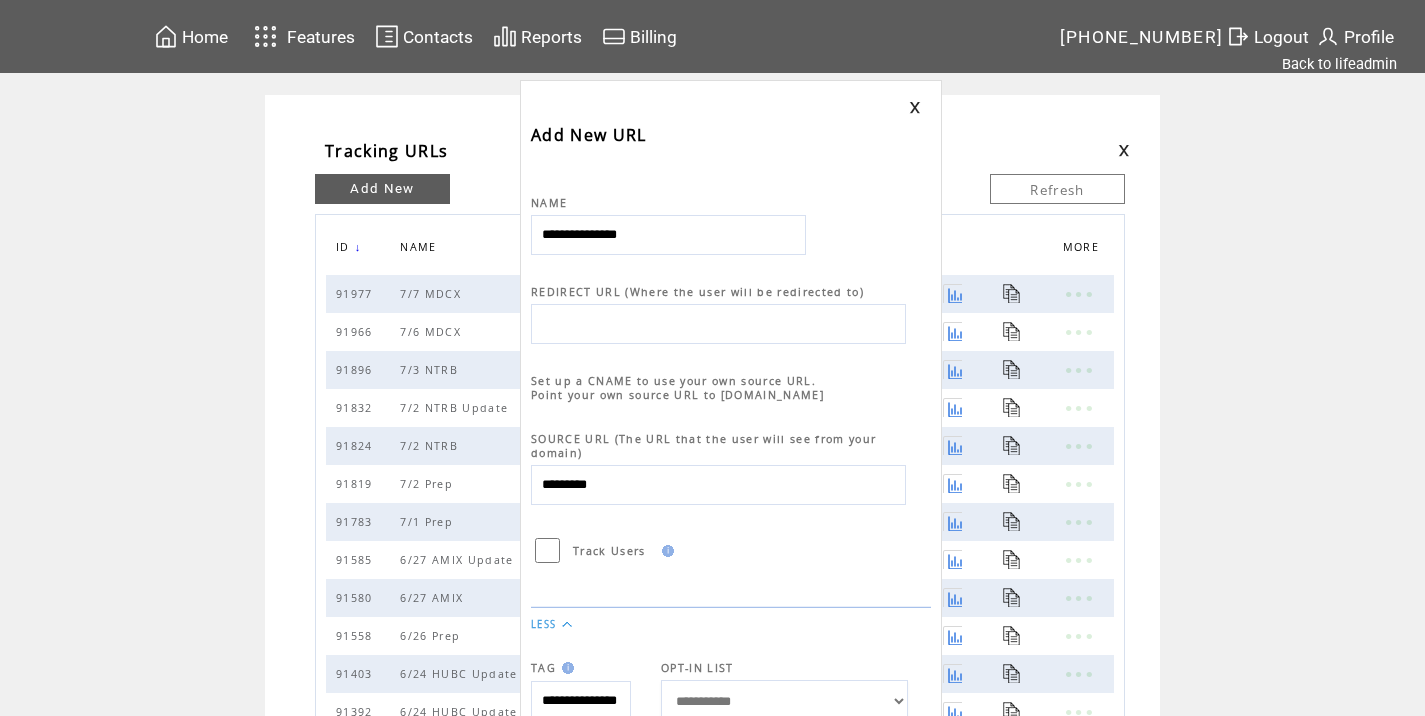 click at bounding box center [718, 324] 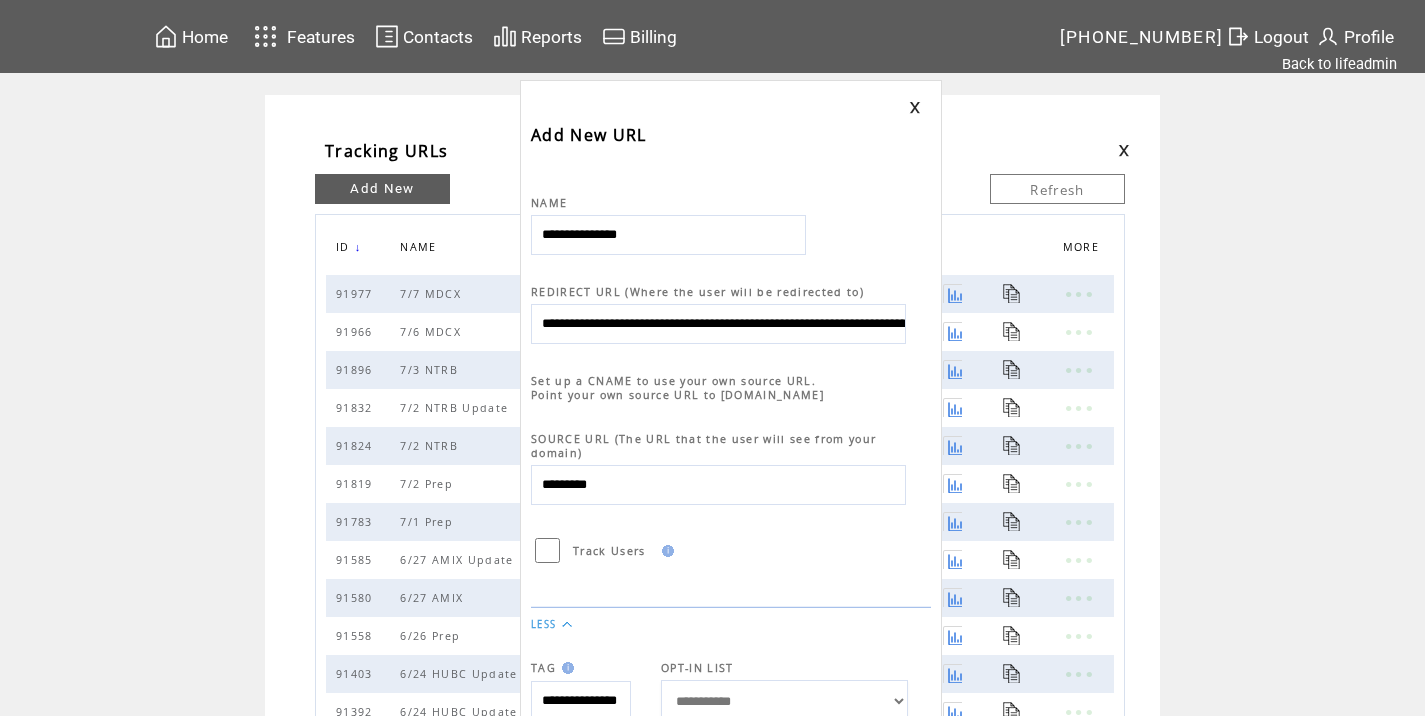 scroll, scrollTop: 0, scrollLeft: 976, axis: horizontal 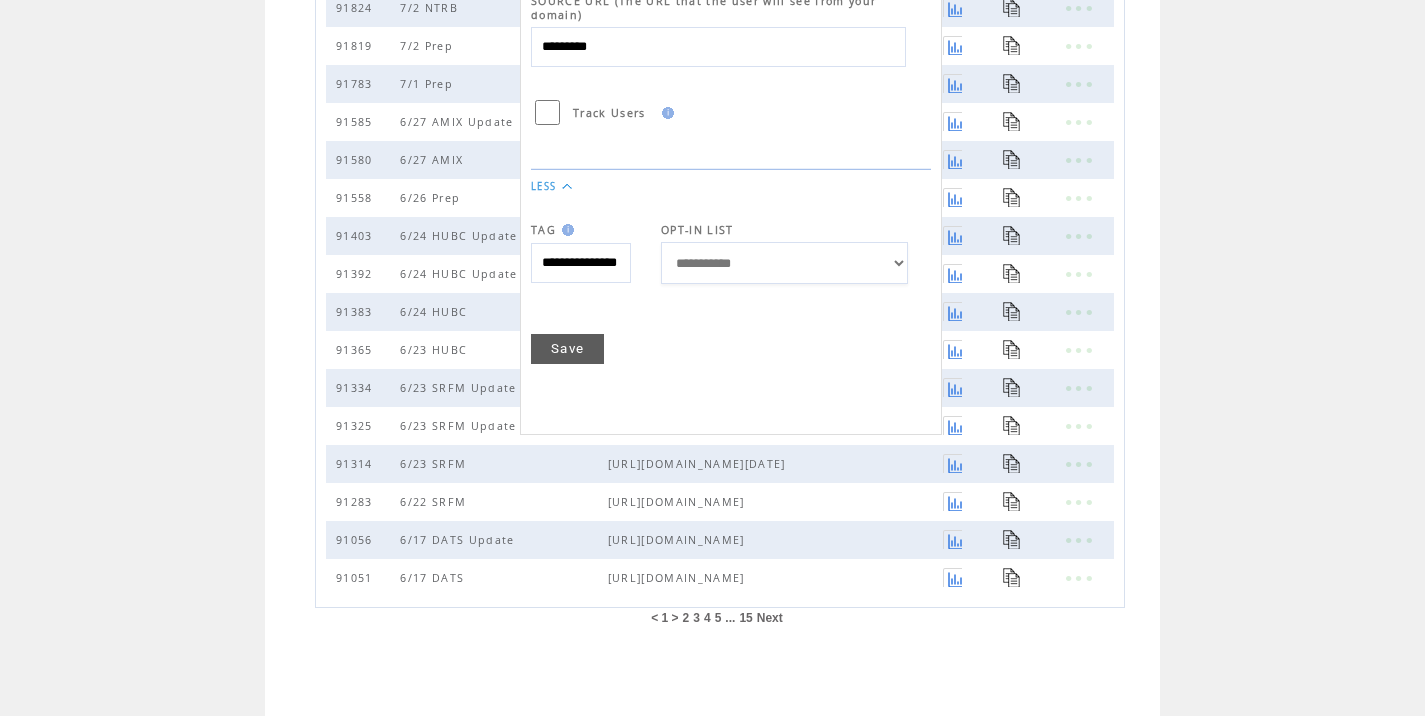 type on "**********" 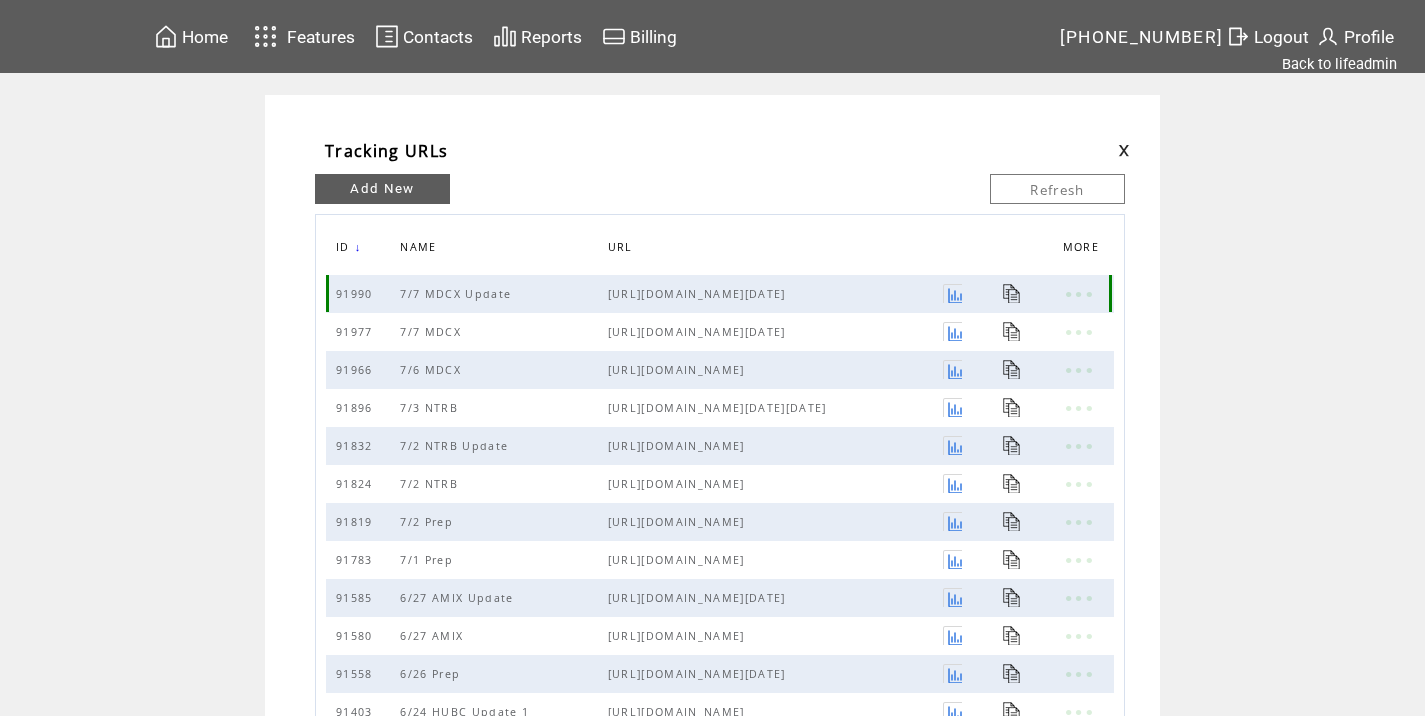 click at bounding box center [1012, 293] 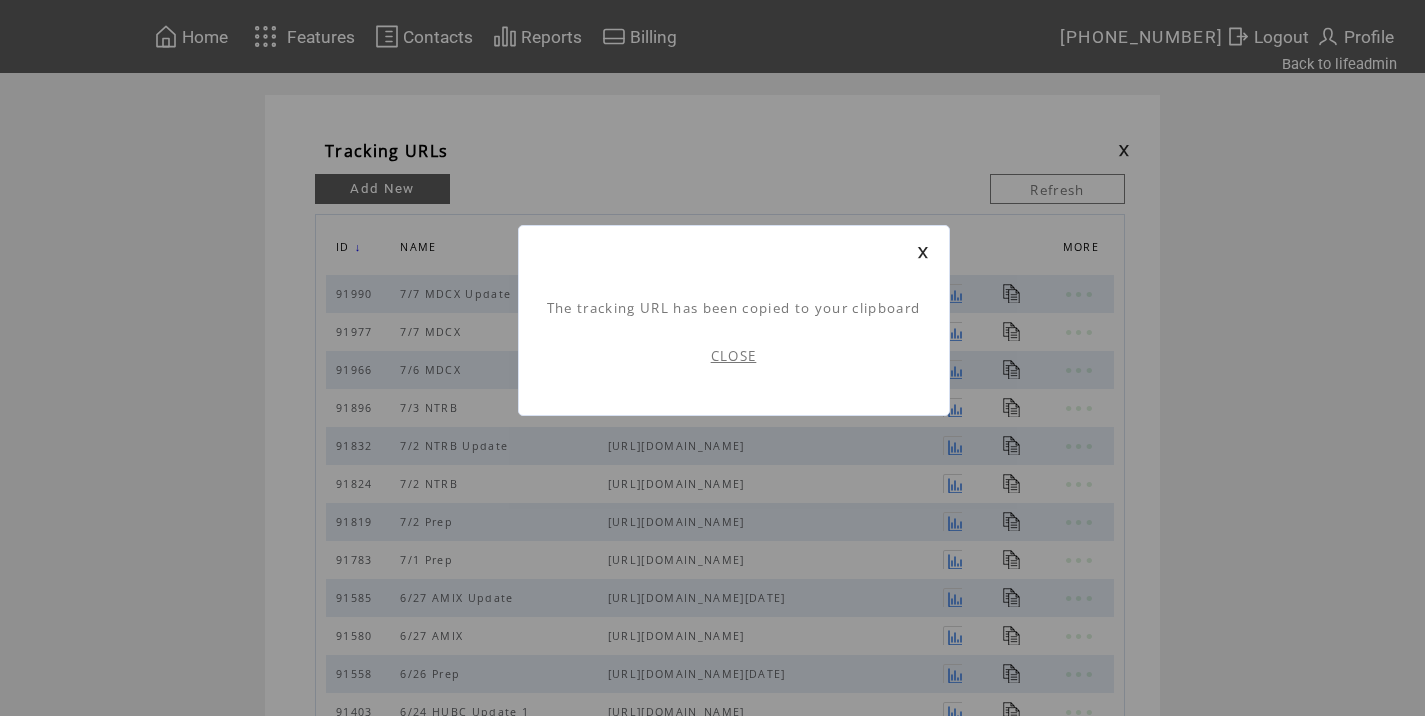 scroll, scrollTop: 1, scrollLeft: 0, axis: vertical 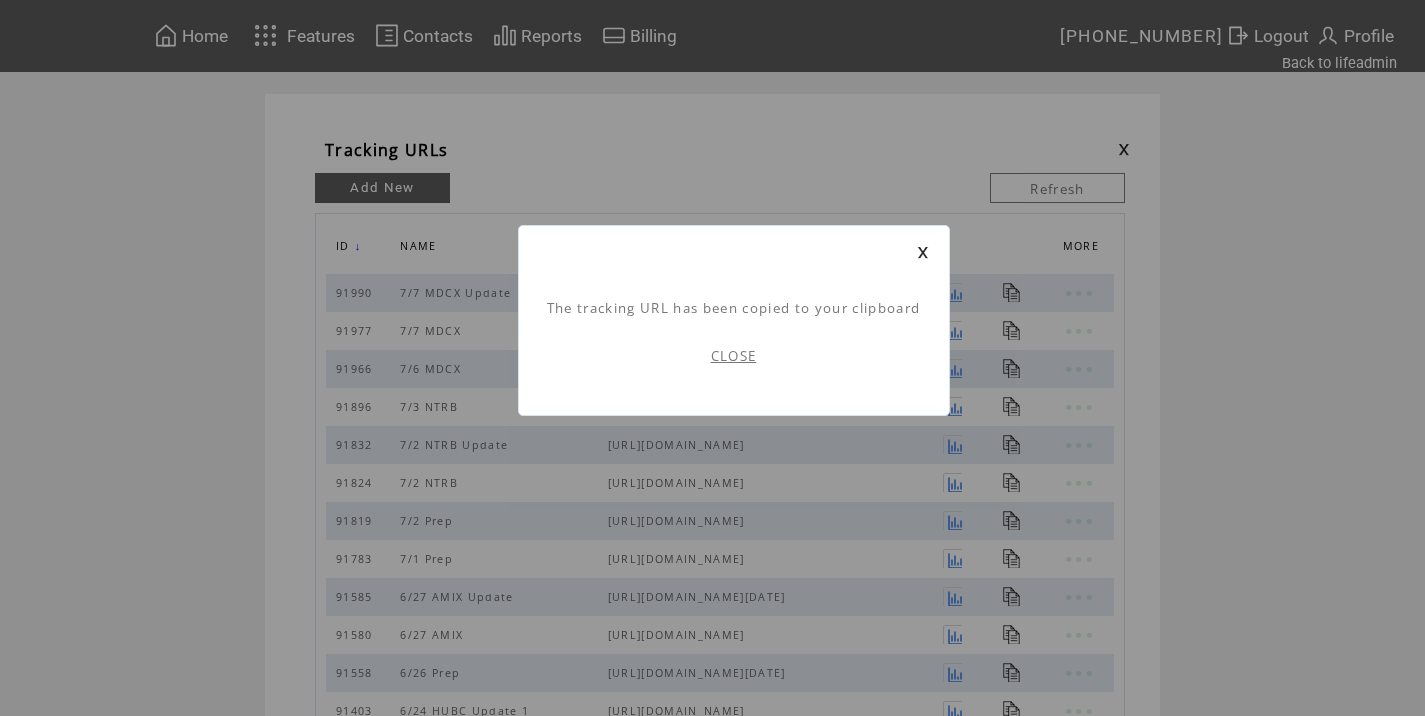 click on "CLOSE" at bounding box center (734, 356) 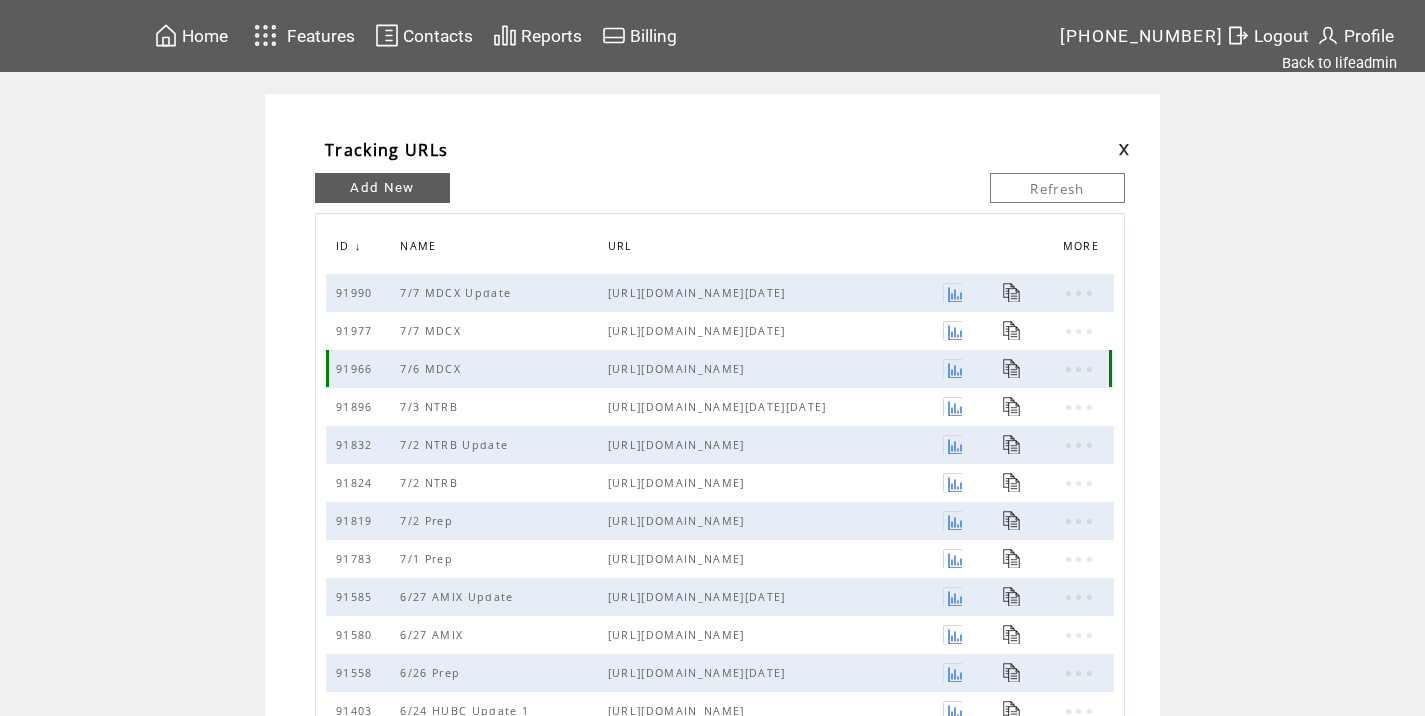 scroll, scrollTop: 0, scrollLeft: 0, axis: both 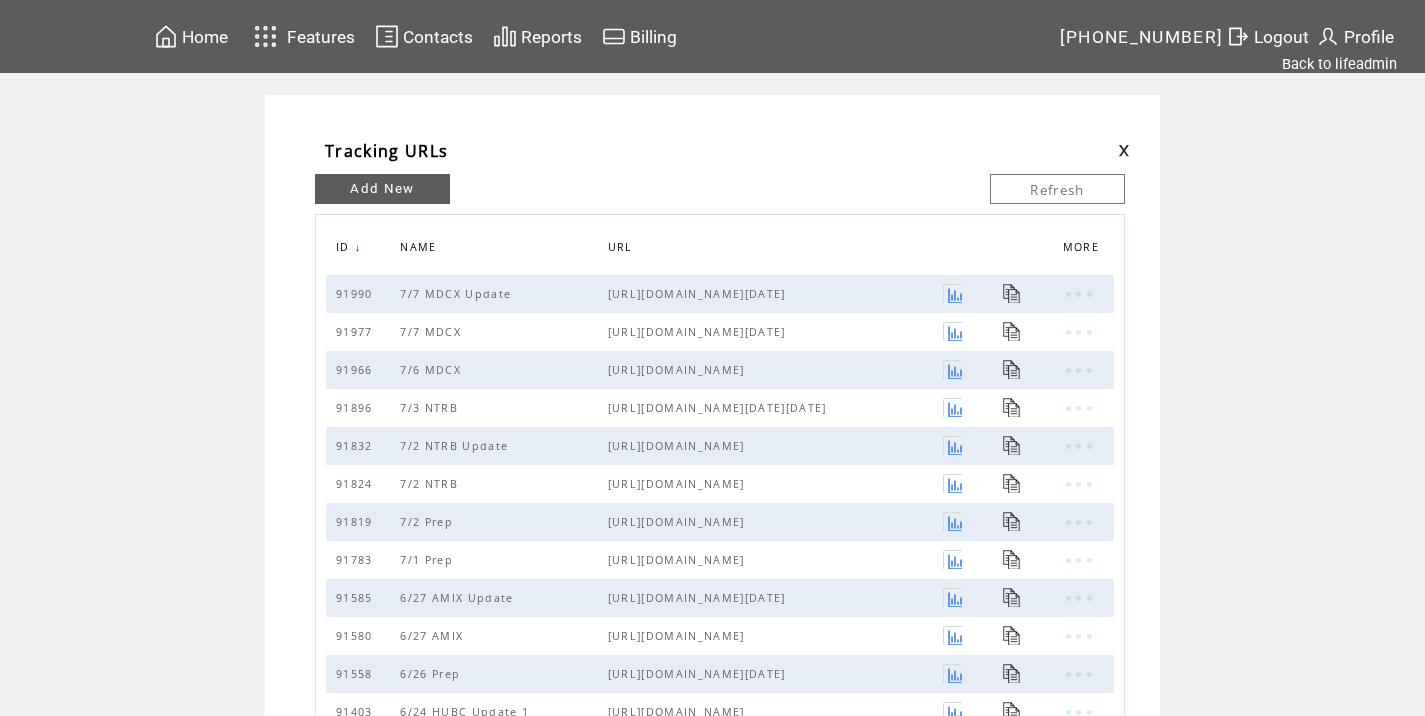 click at bounding box center (1124, 150) 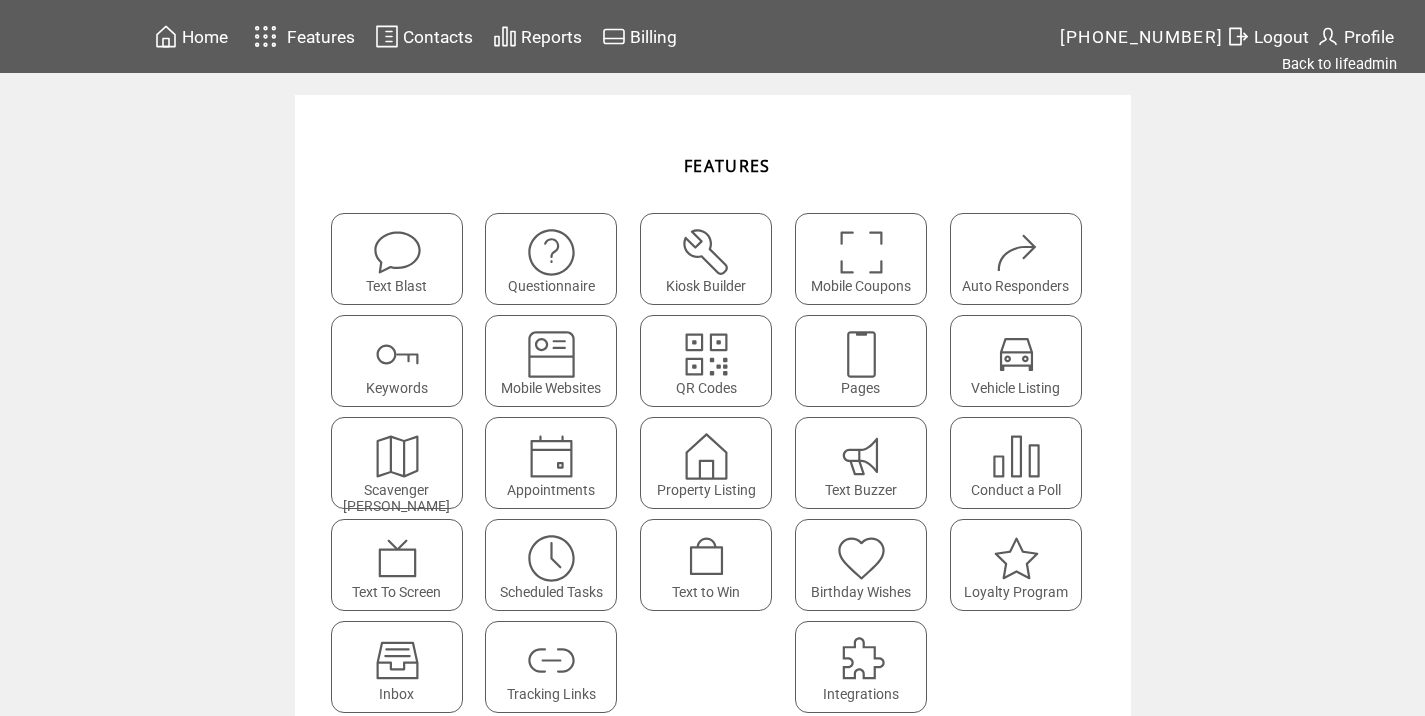 scroll, scrollTop: 0, scrollLeft: 0, axis: both 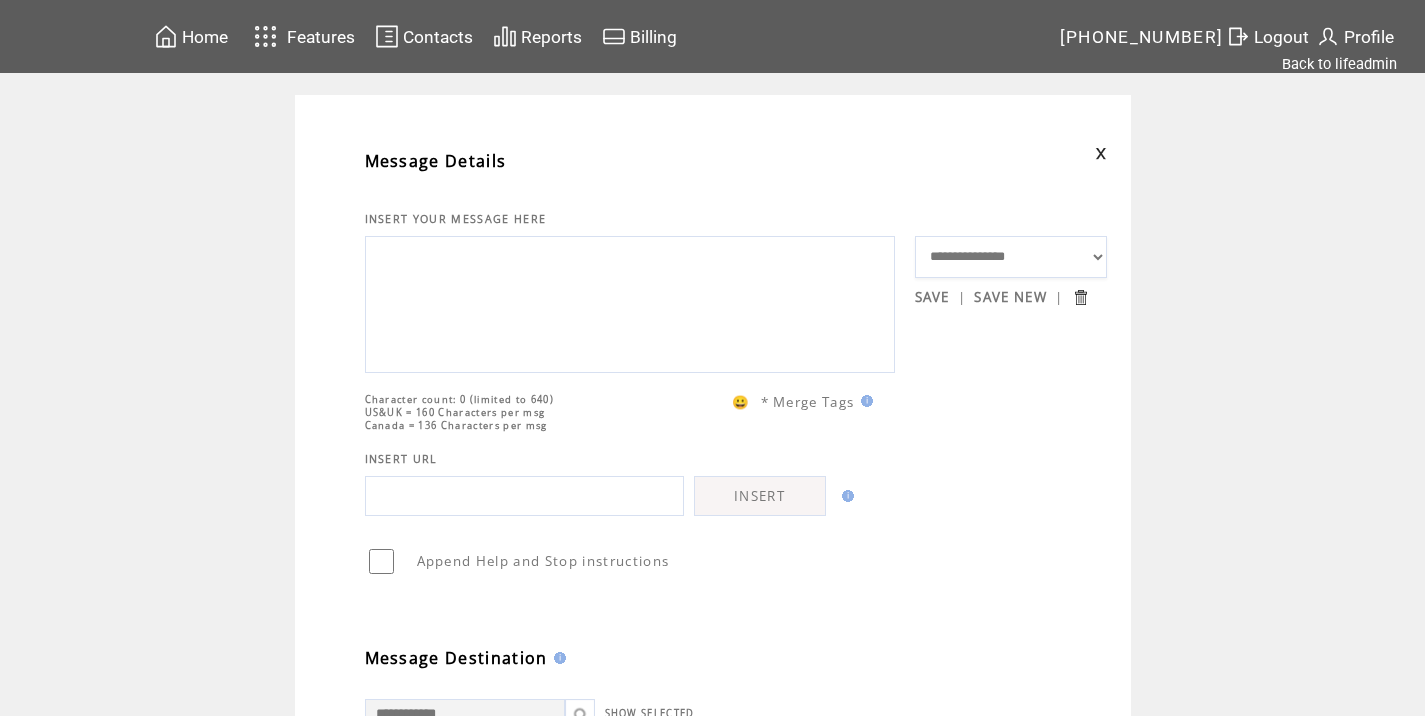 click at bounding box center (630, 302) 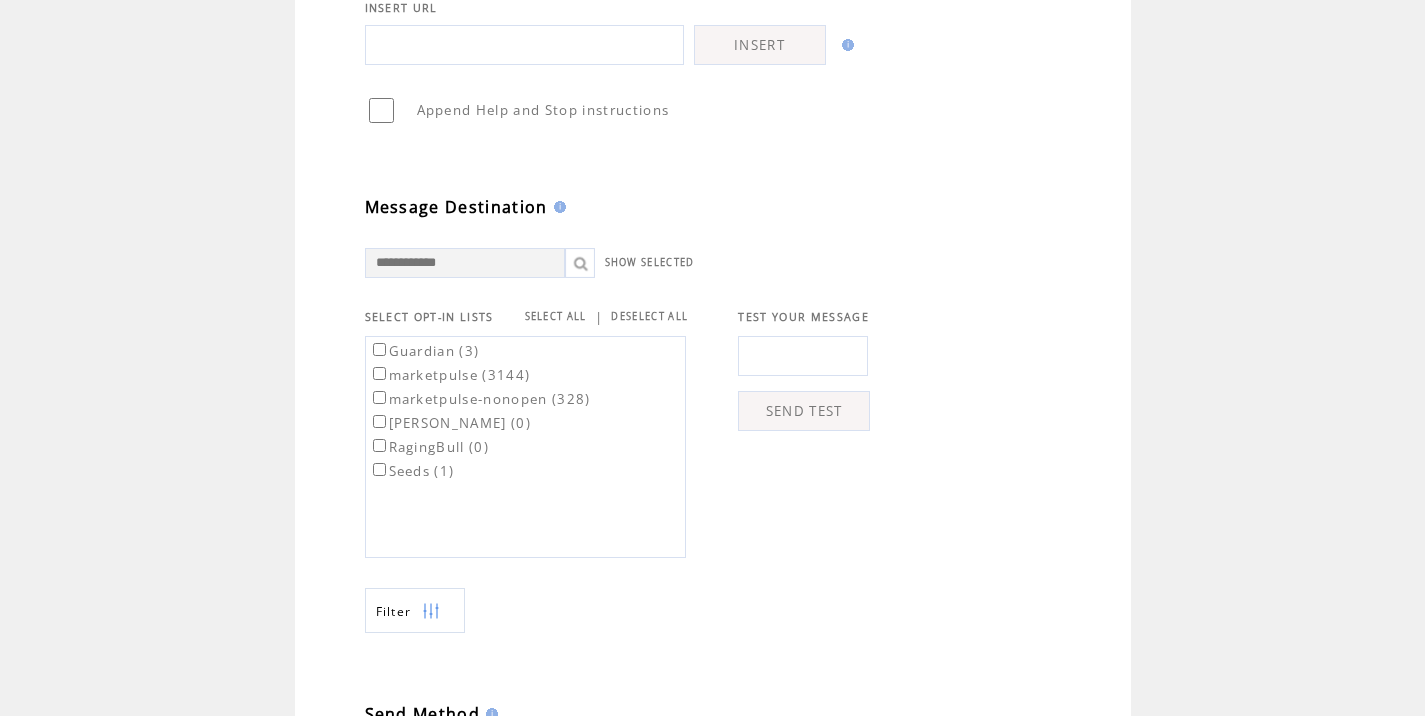 scroll, scrollTop: 474, scrollLeft: 0, axis: vertical 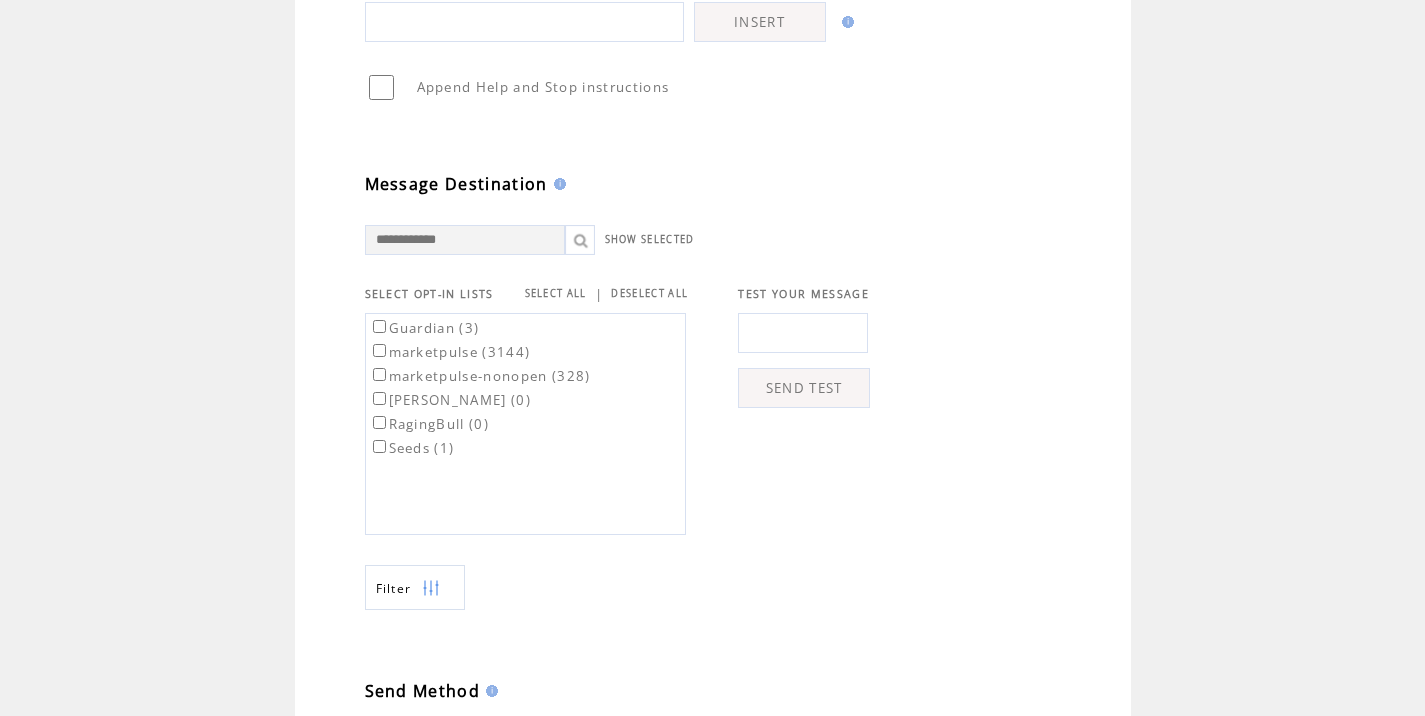 type on "**********" 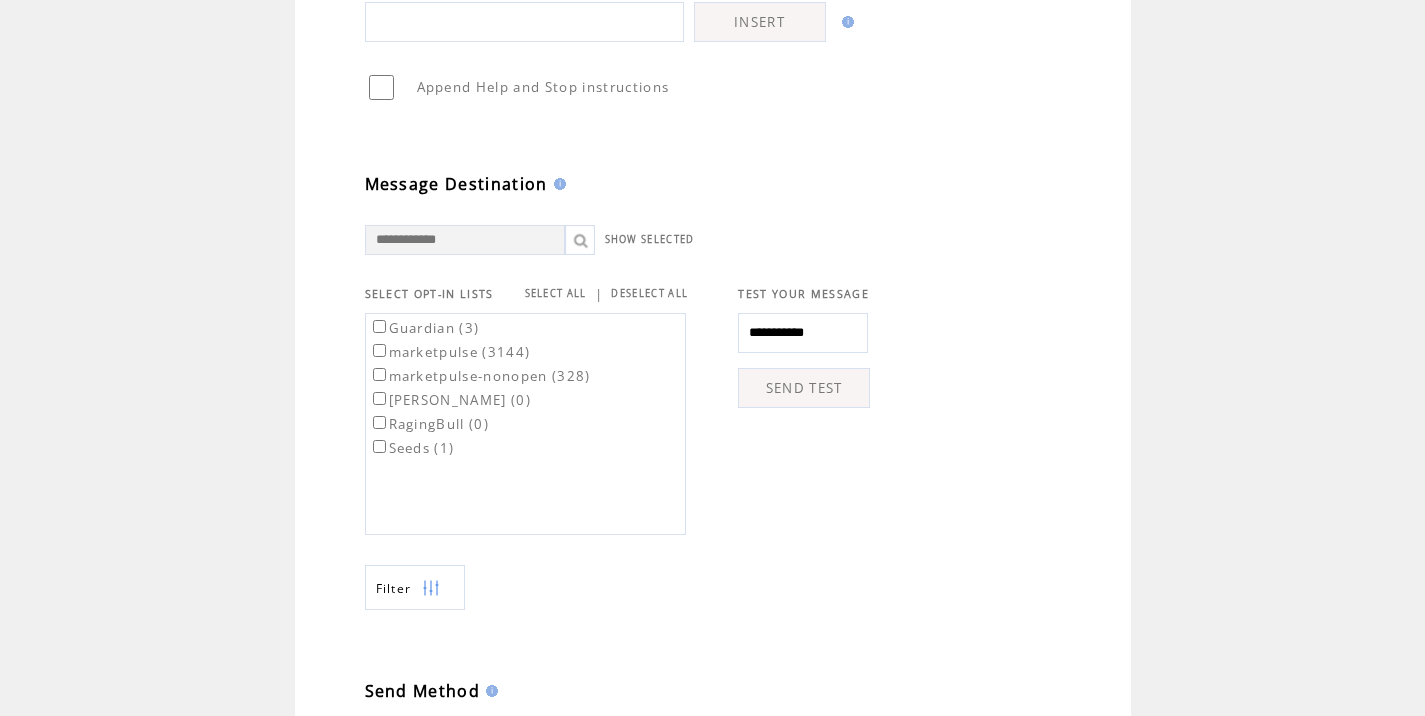 click on "SEND TEST" at bounding box center [804, 388] 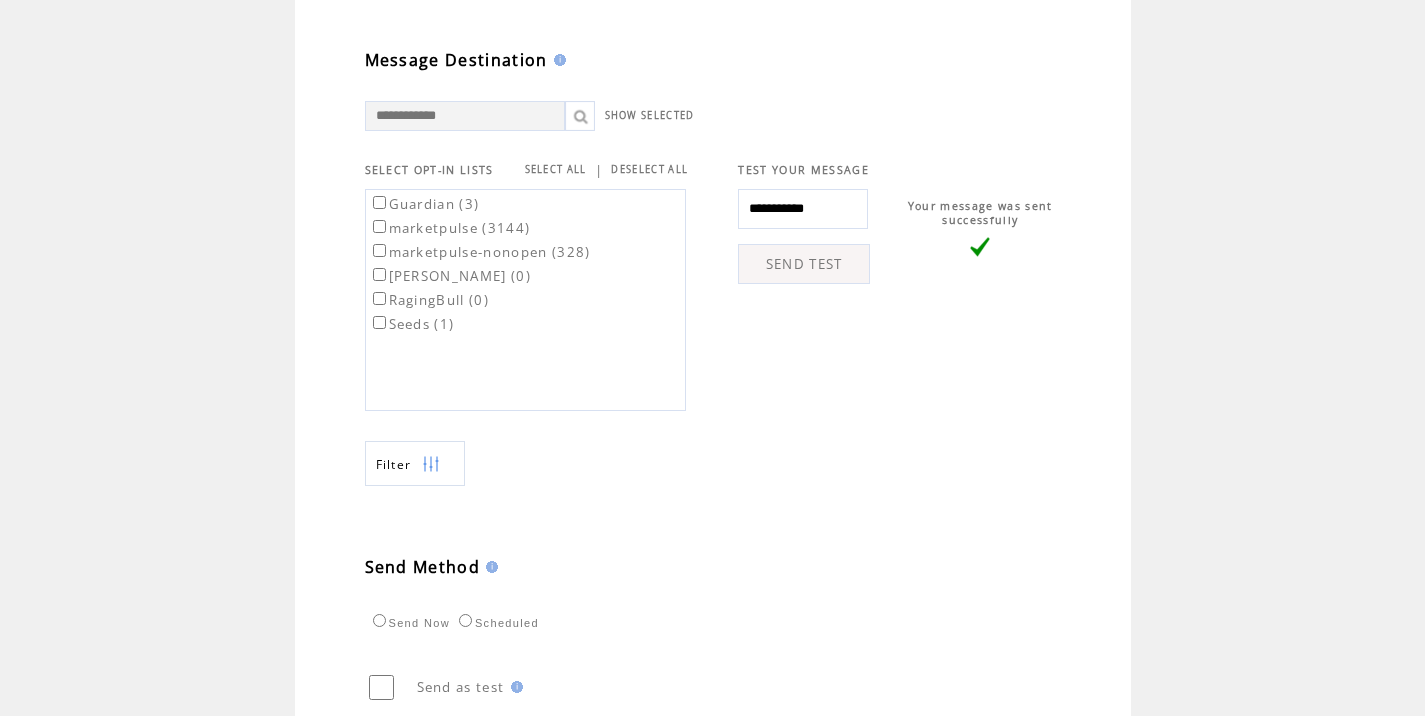 scroll, scrollTop: 774, scrollLeft: 0, axis: vertical 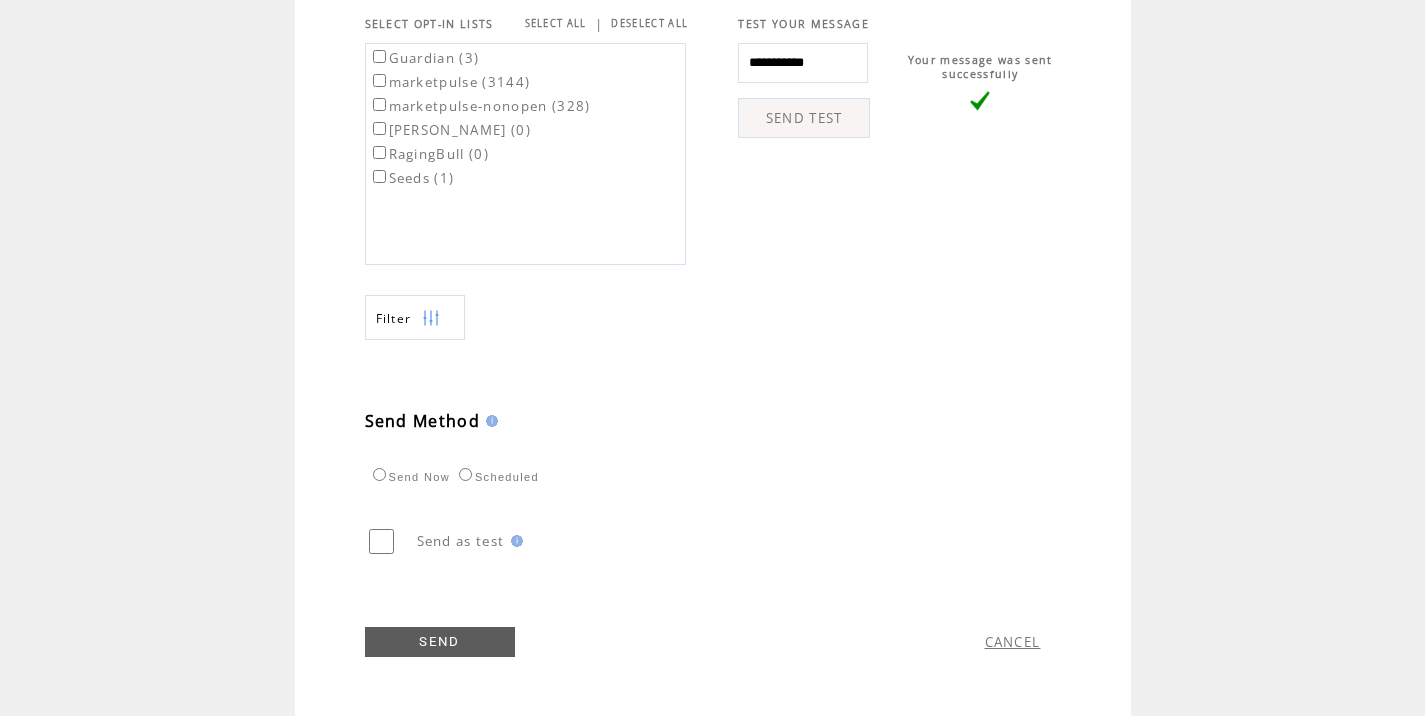 click on "marketpulse (3144)" at bounding box center [450, 82] 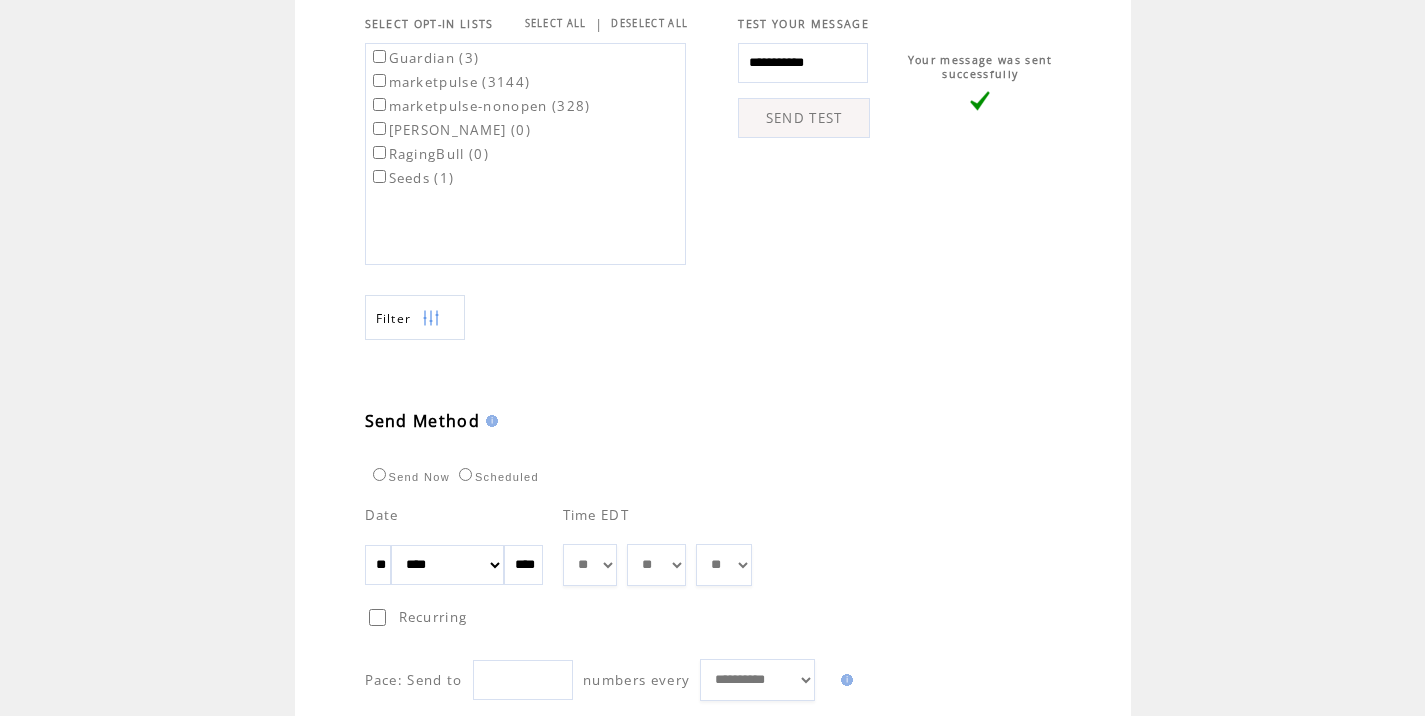 click on "** 	 ** 	 ** 	 ** 	 ** 	 ** 	 ** 	 ** 	 ** 	 ** 	 ** 	 ** 	 **" at bounding box center [590, 565] 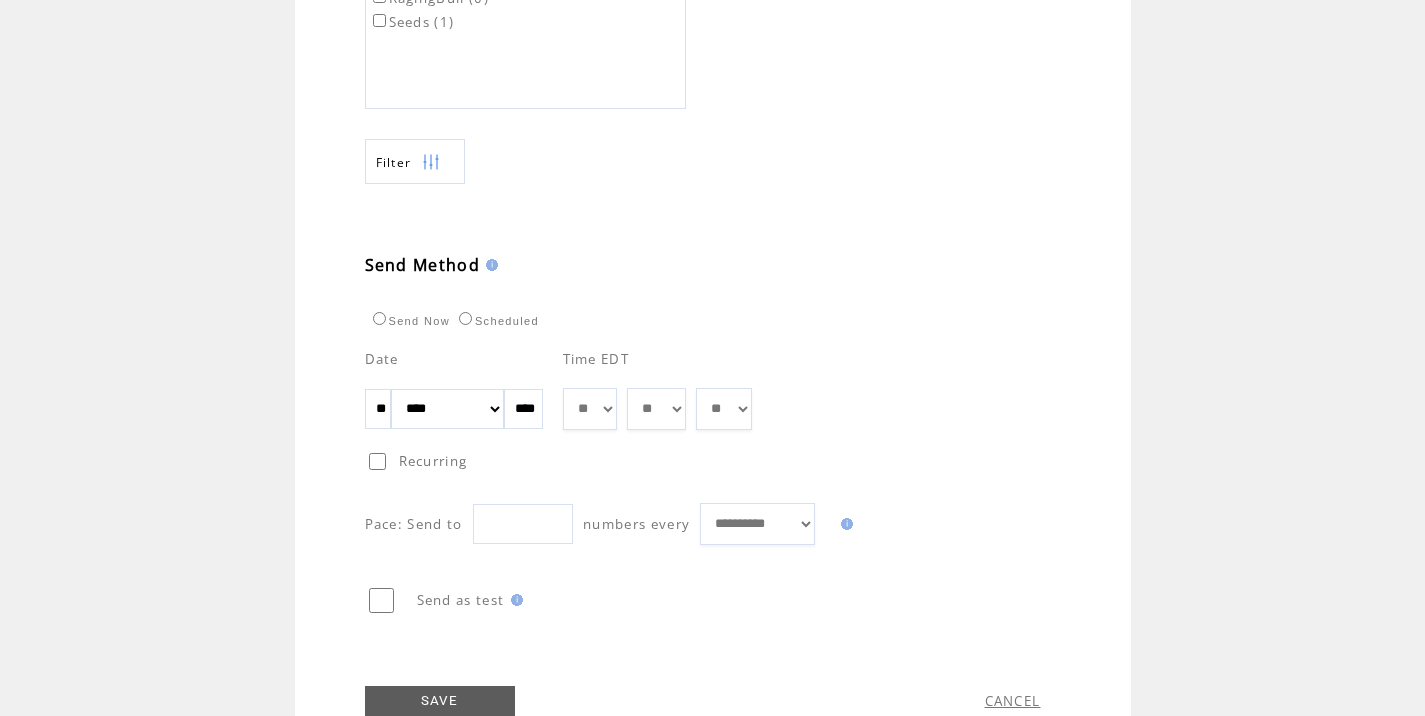 scroll, scrollTop: 938, scrollLeft: 0, axis: vertical 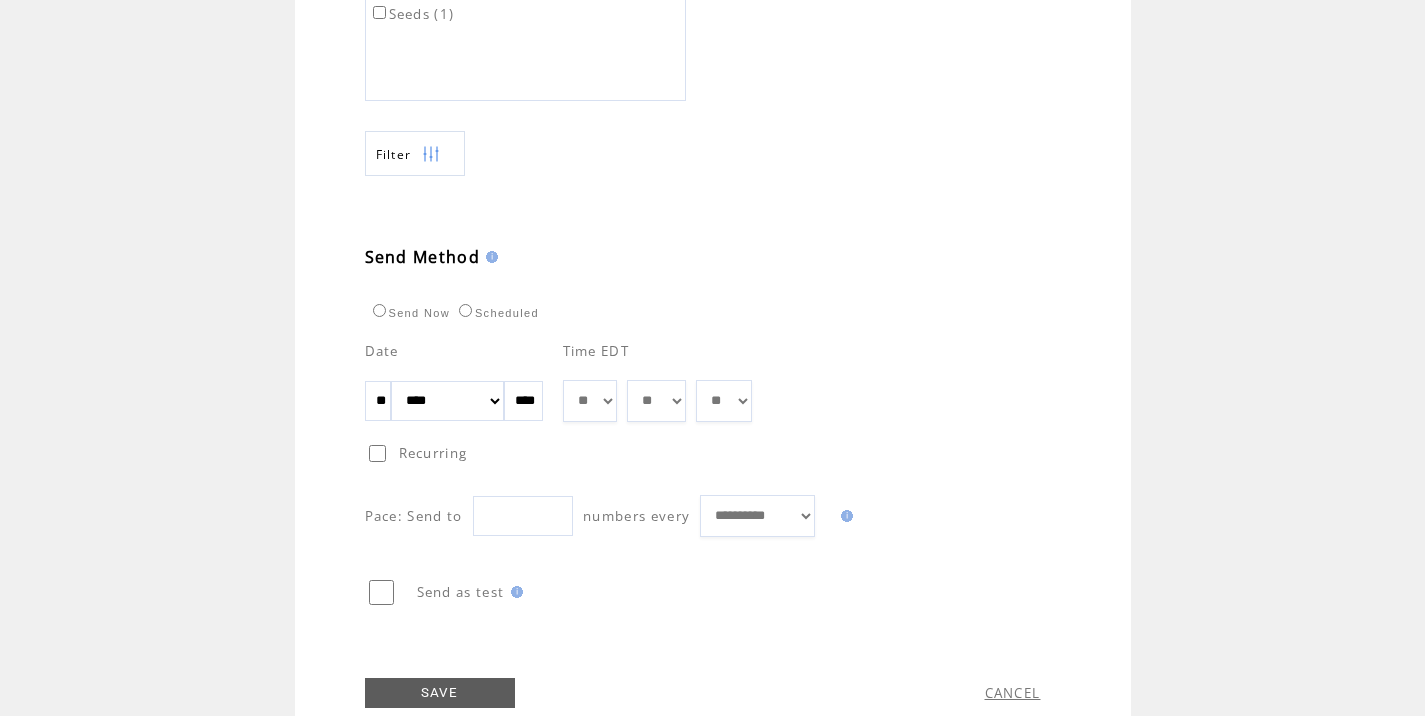 click on "SAVE" at bounding box center [440, 693] 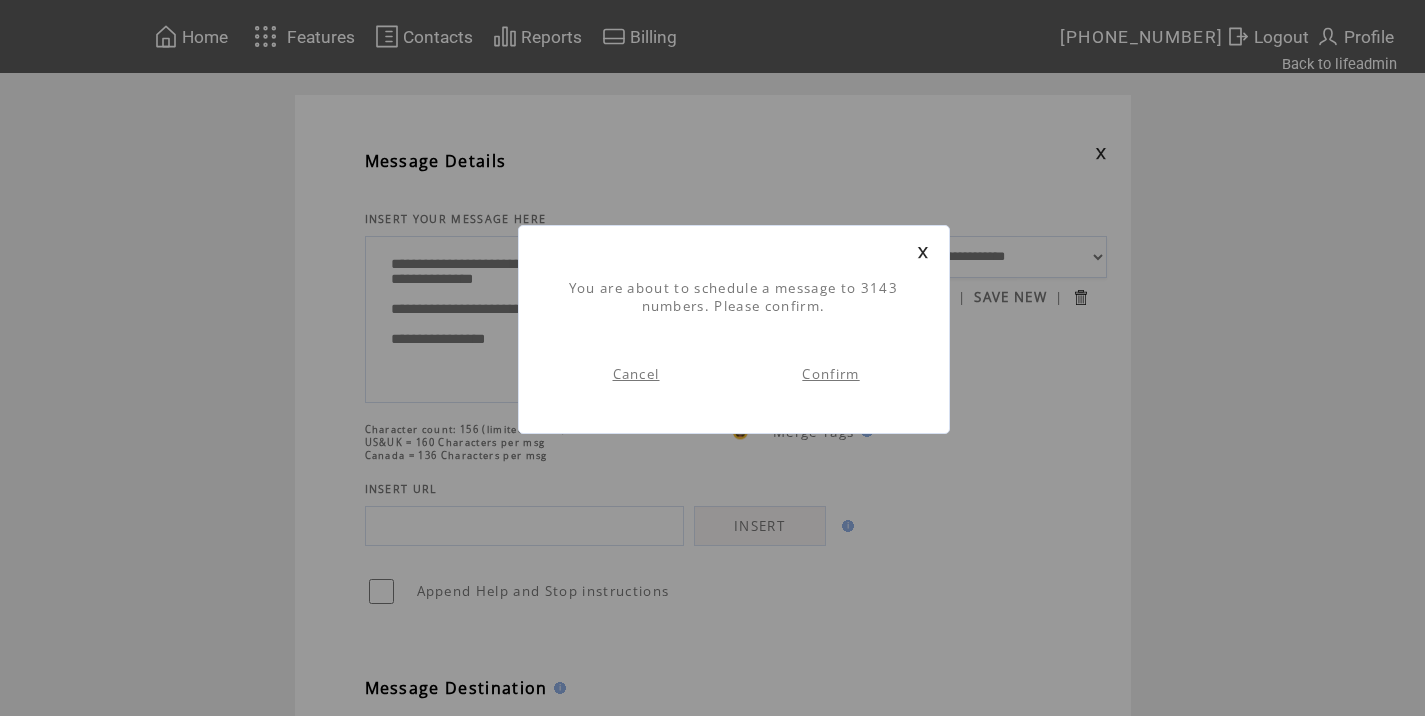 scroll, scrollTop: 1, scrollLeft: 0, axis: vertical 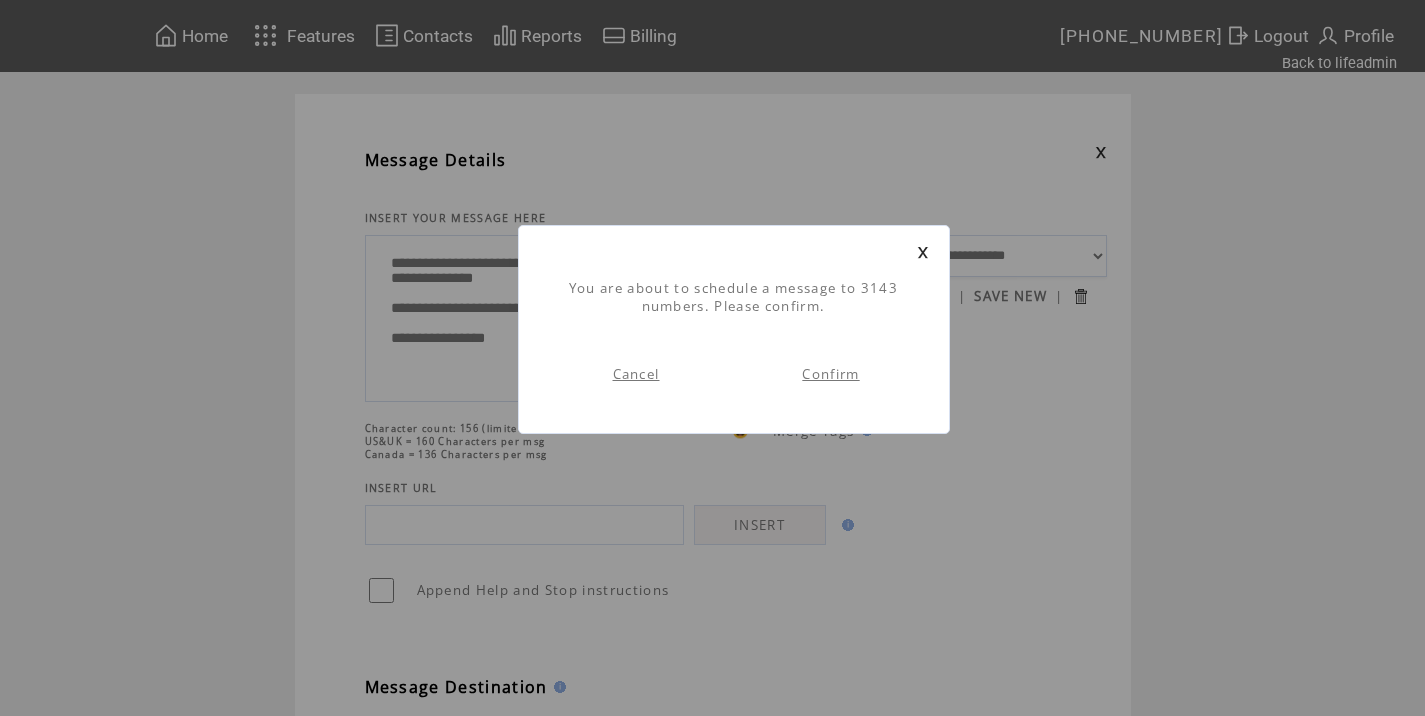 click on "Confirm" at bounding box center (830, 374) 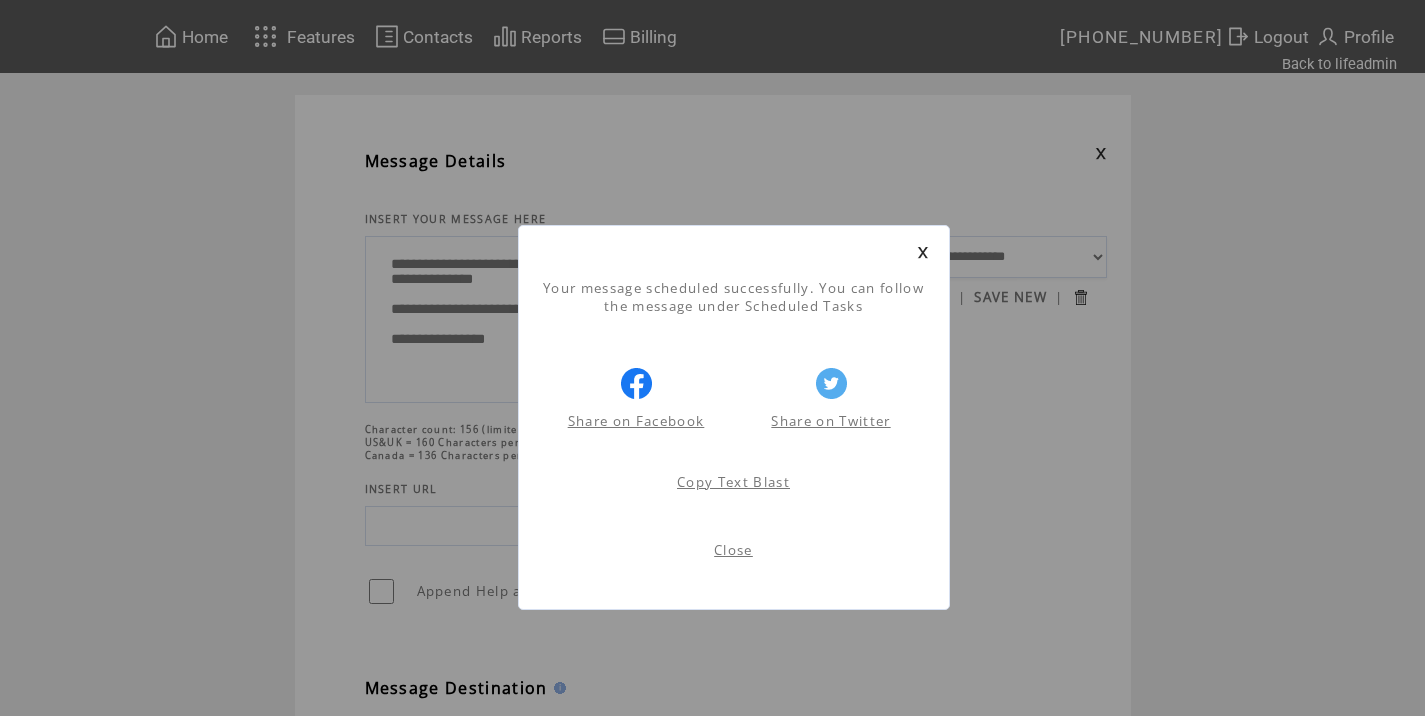 scroll, scrollTop: 1, scrollLeft: 0, axis: vertical 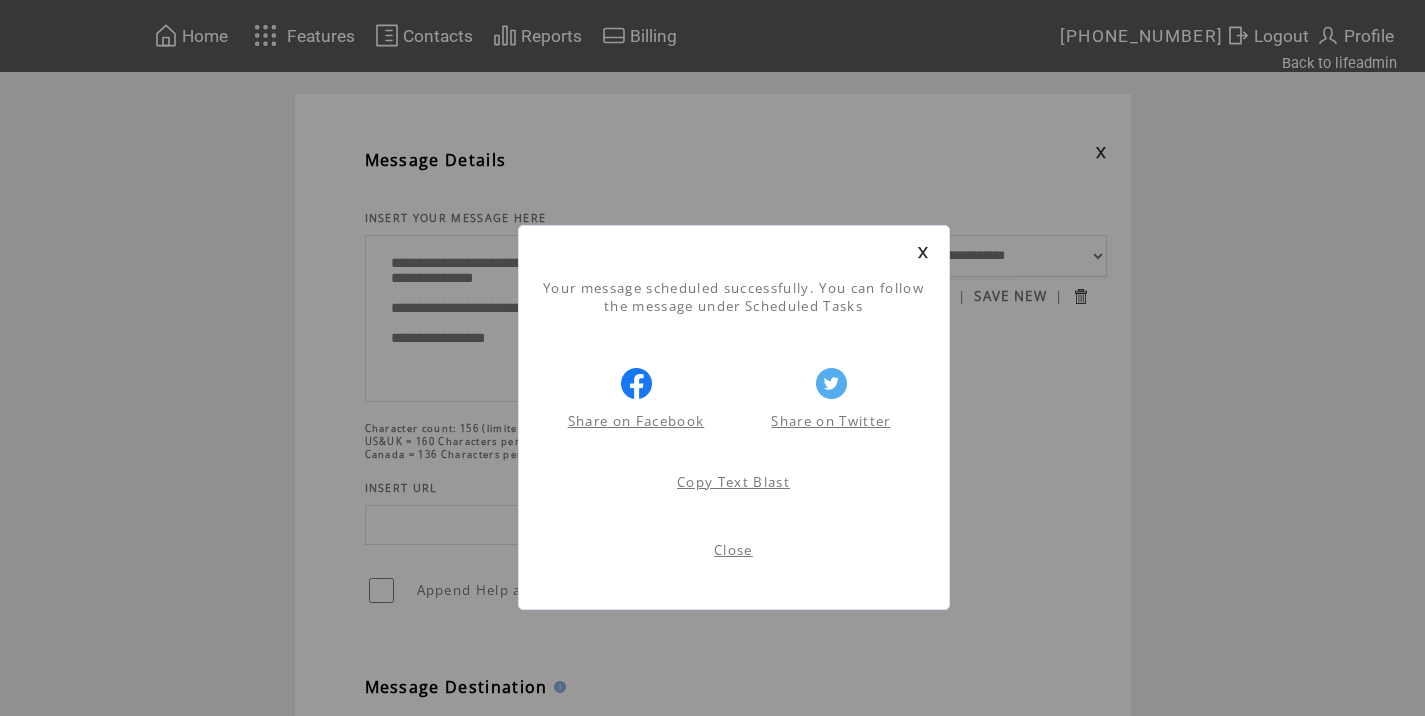 click on "Close" at bounding box center (733, 550) 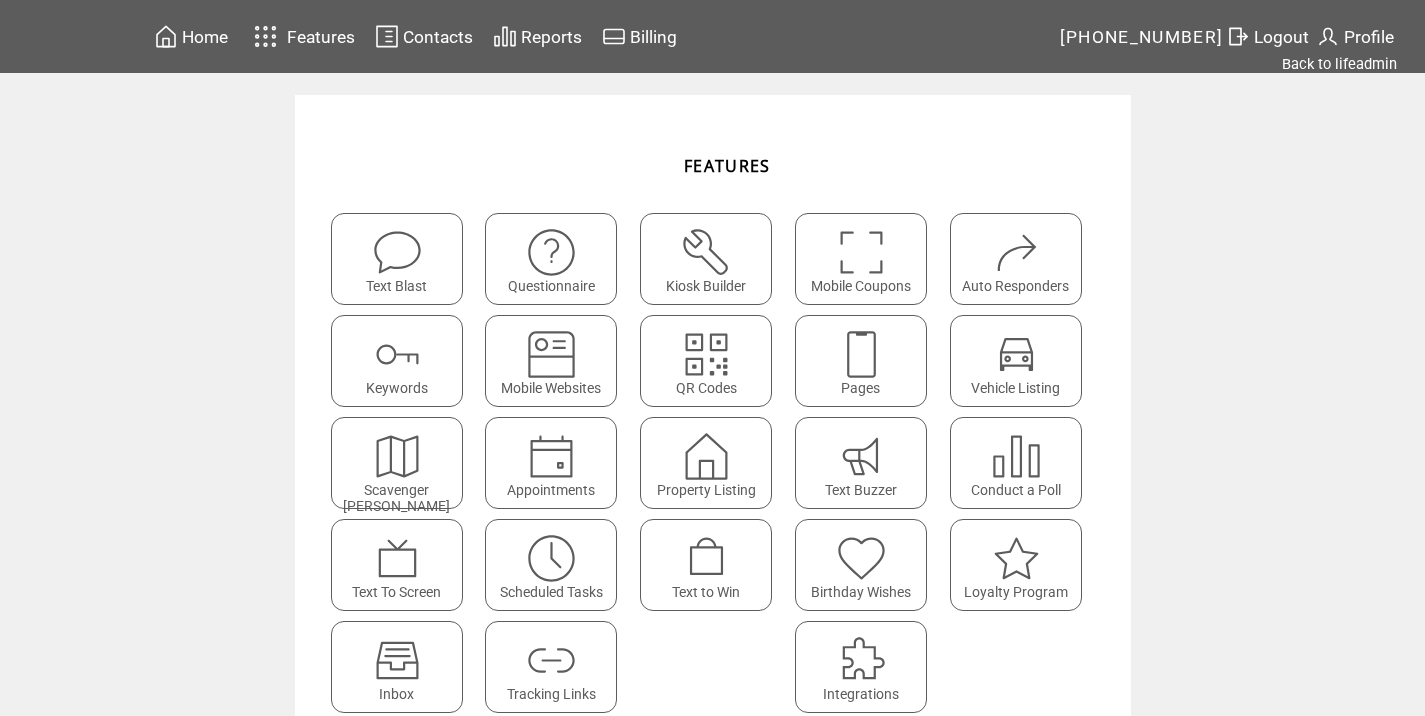 scroll, scrollTop: 0, scrollLeft: 0, axis: both 